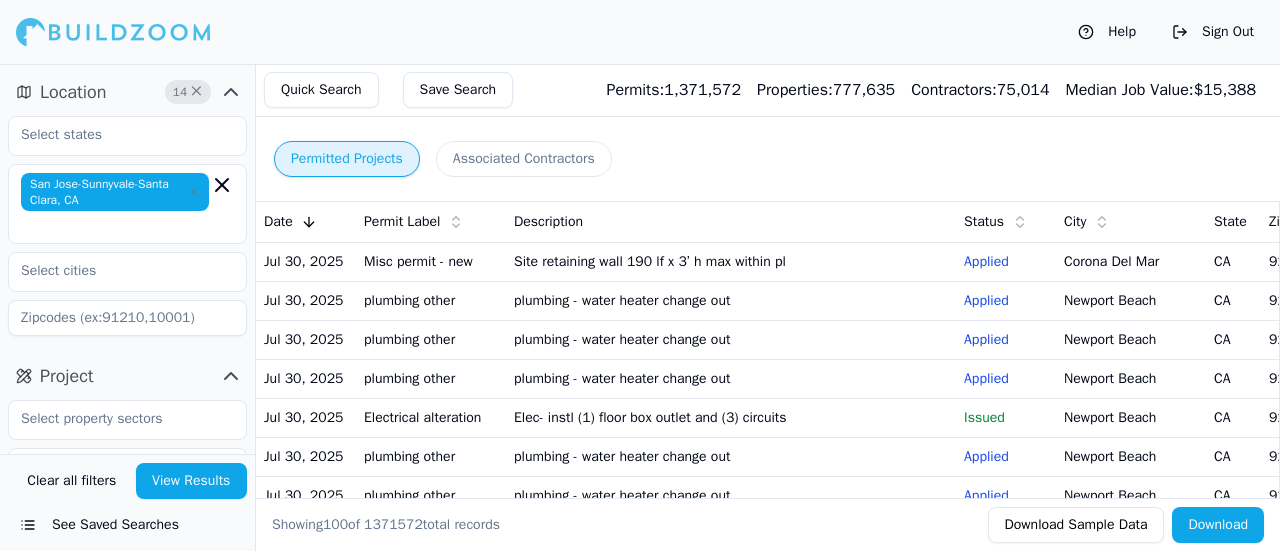 scroll, scrollTop: 0, scrollLeft: 0, axis: both 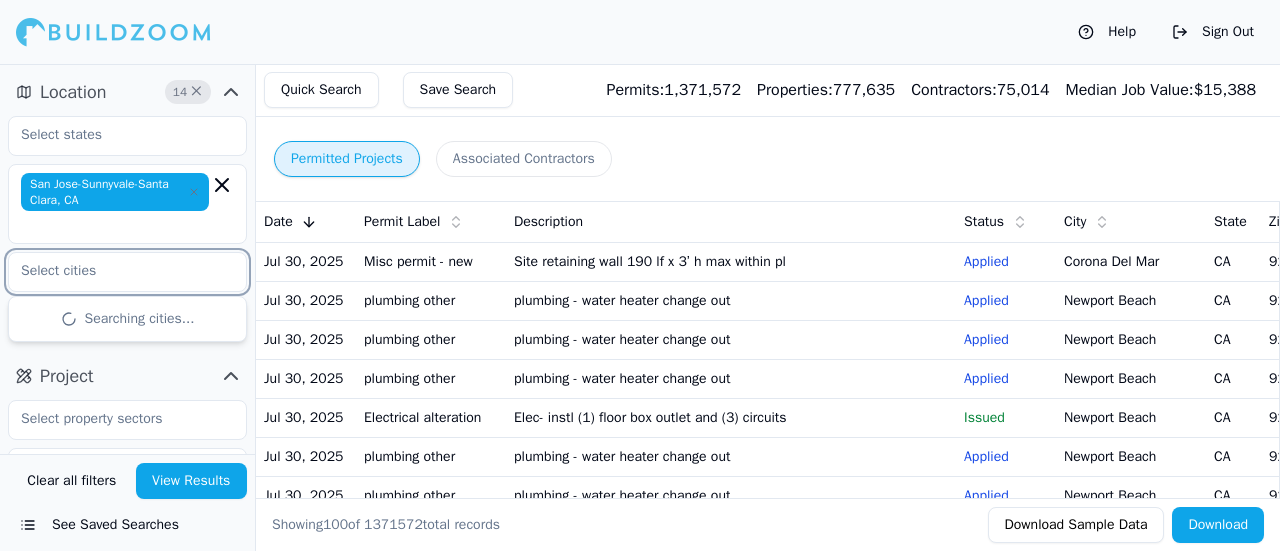 click at bounding box center (115, 271) 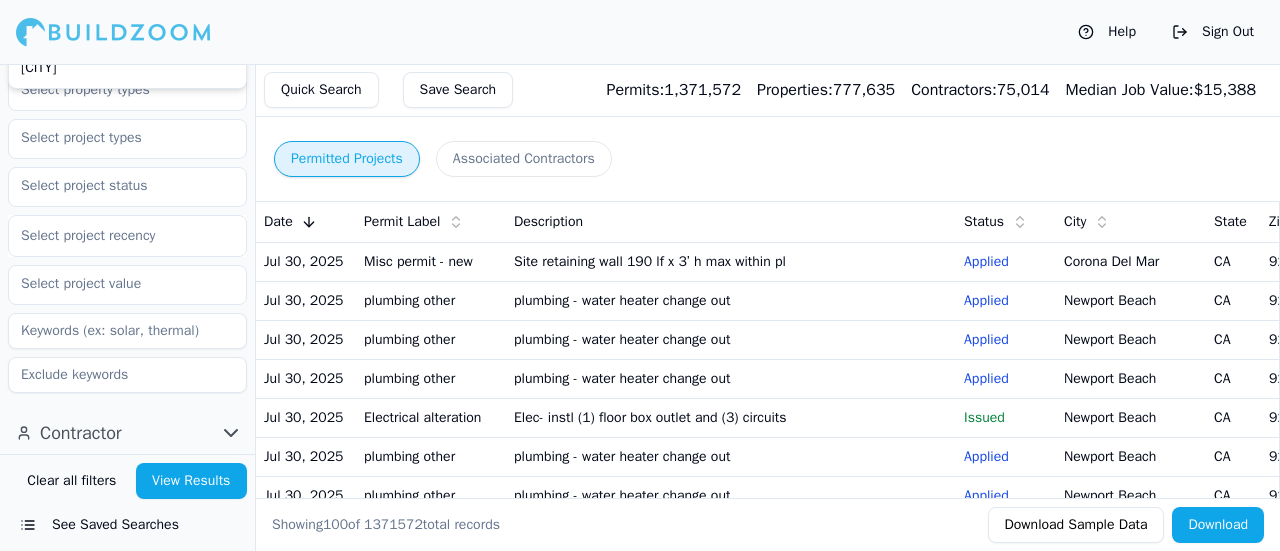scroll, scrollTop: 0, scrollLeft: 0, axis: both 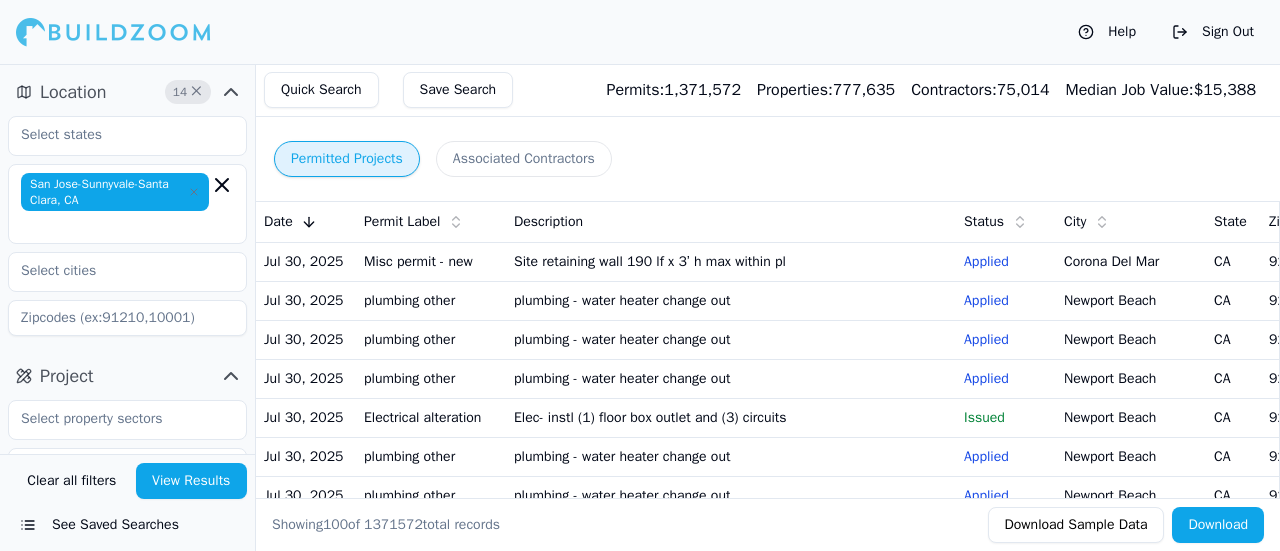 click on "San Jose-Sunnyvale-Santa Clara, CA" at bounding box center (115, 192) 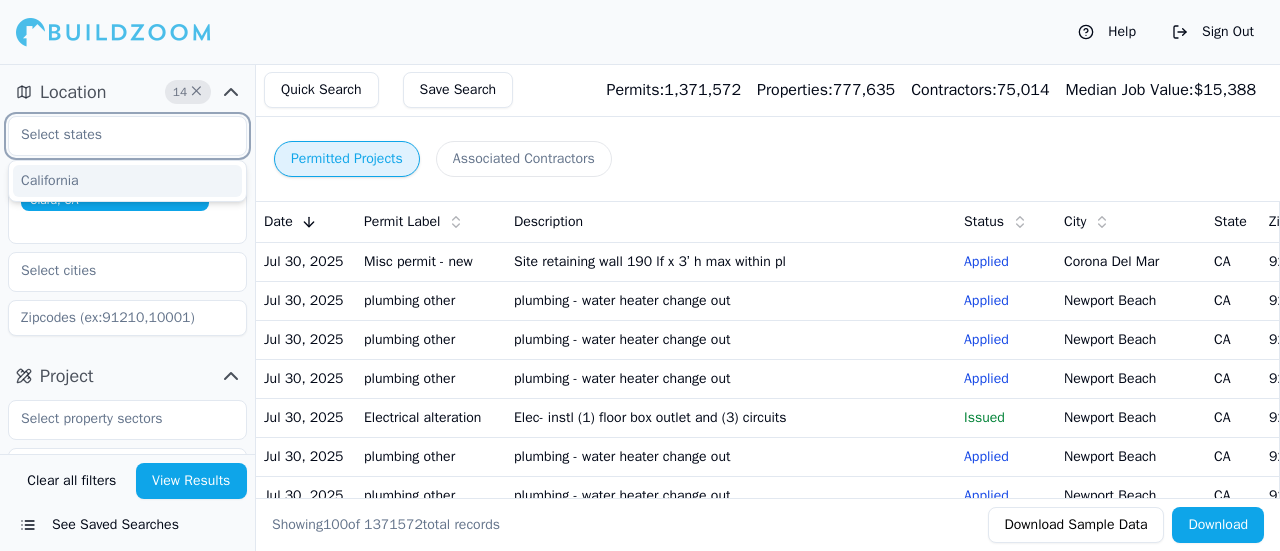 click at bounding box center [115, 135] 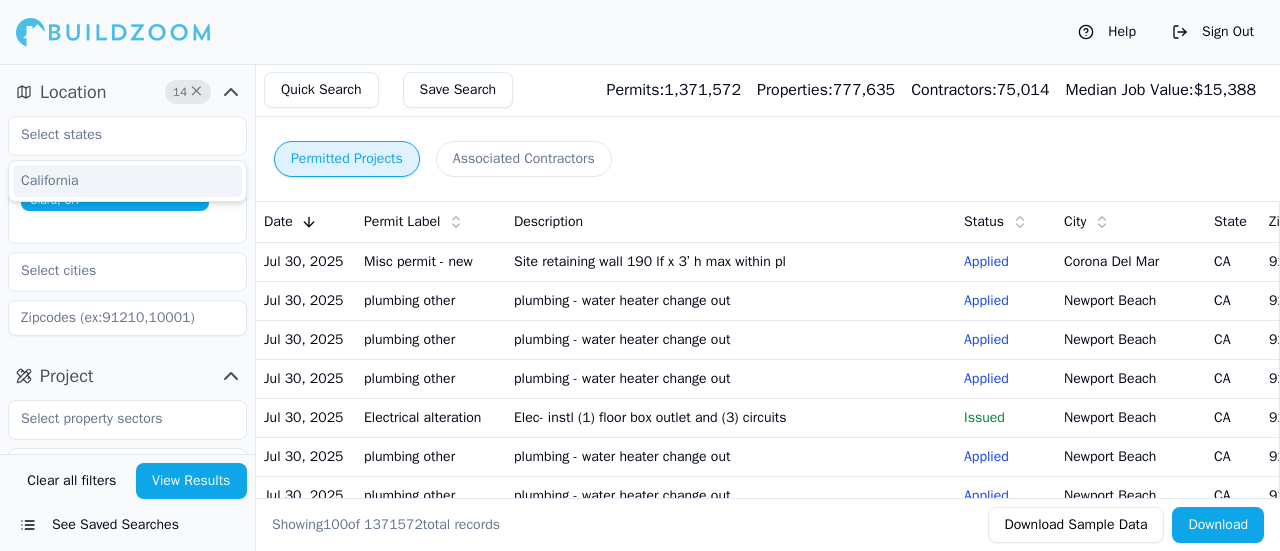 click 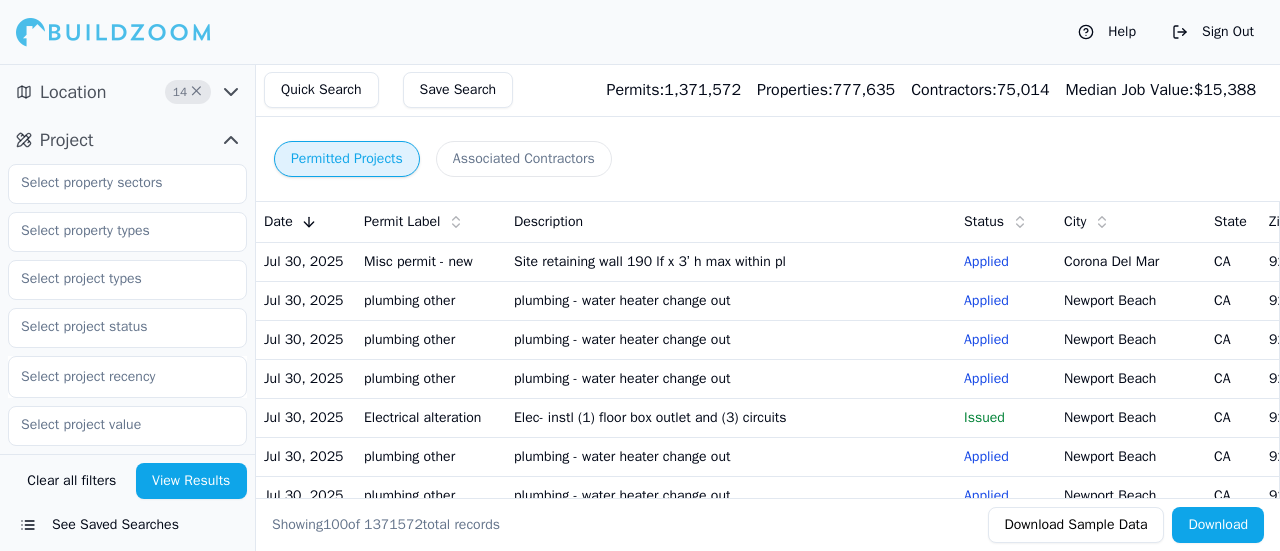 click 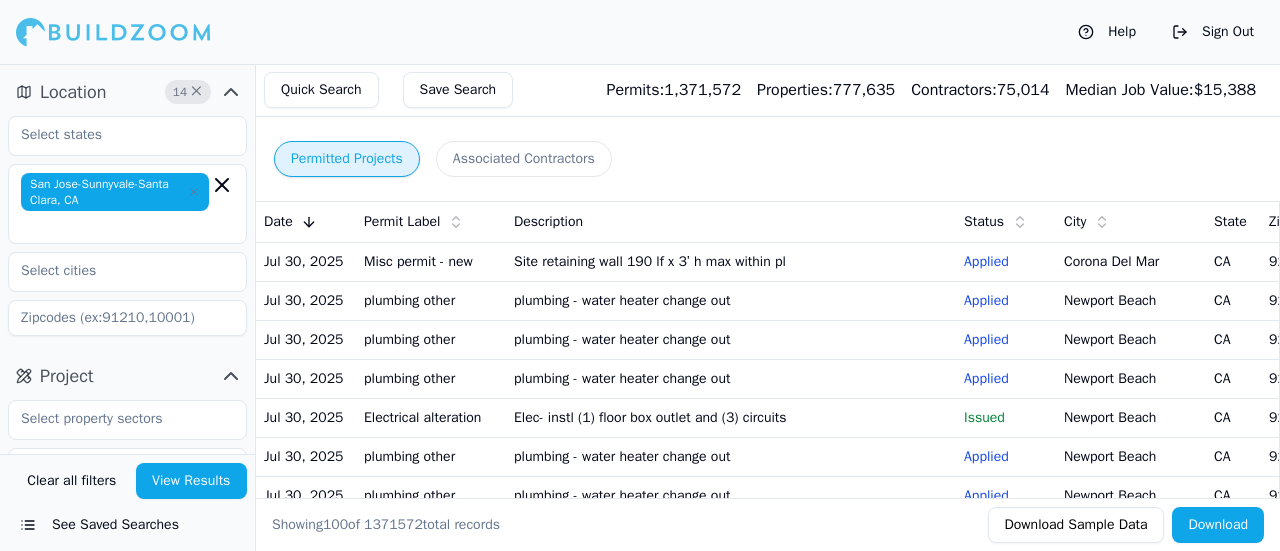 click 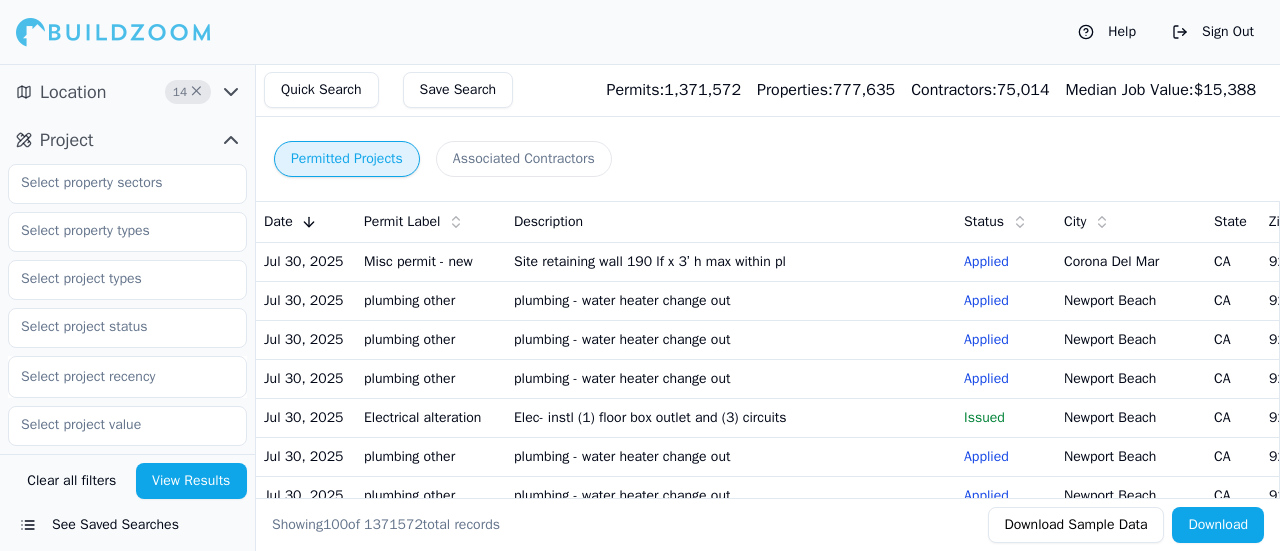 click 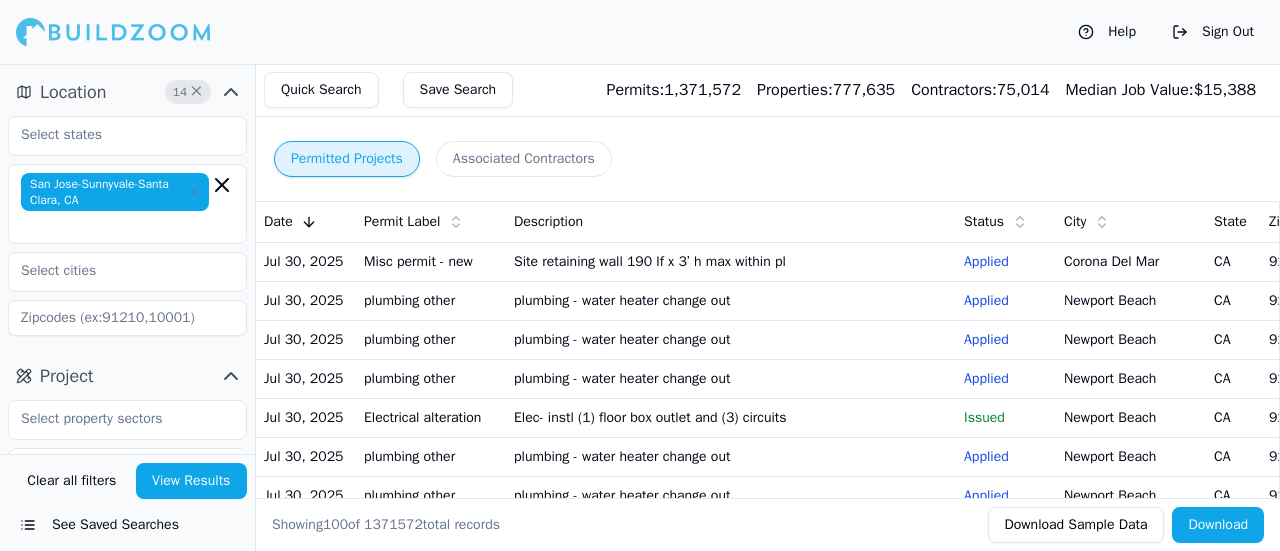 click 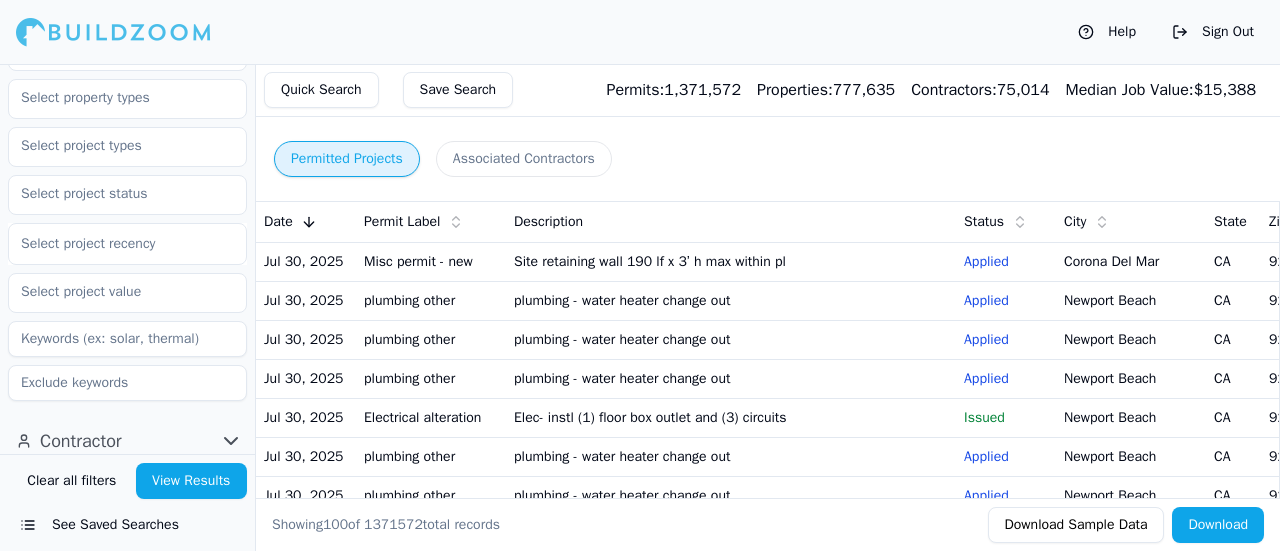 scroll, scrollTop: 142, scrollLeft: 0, axis: vertical 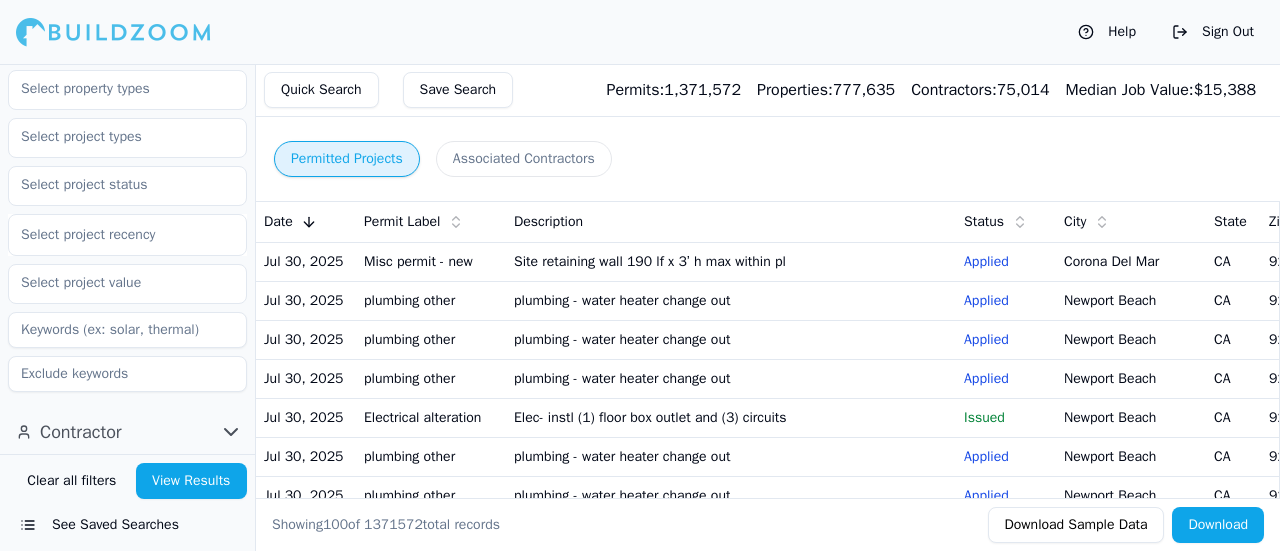 click on "See Saved Searches" at bounding box center [127, 525] 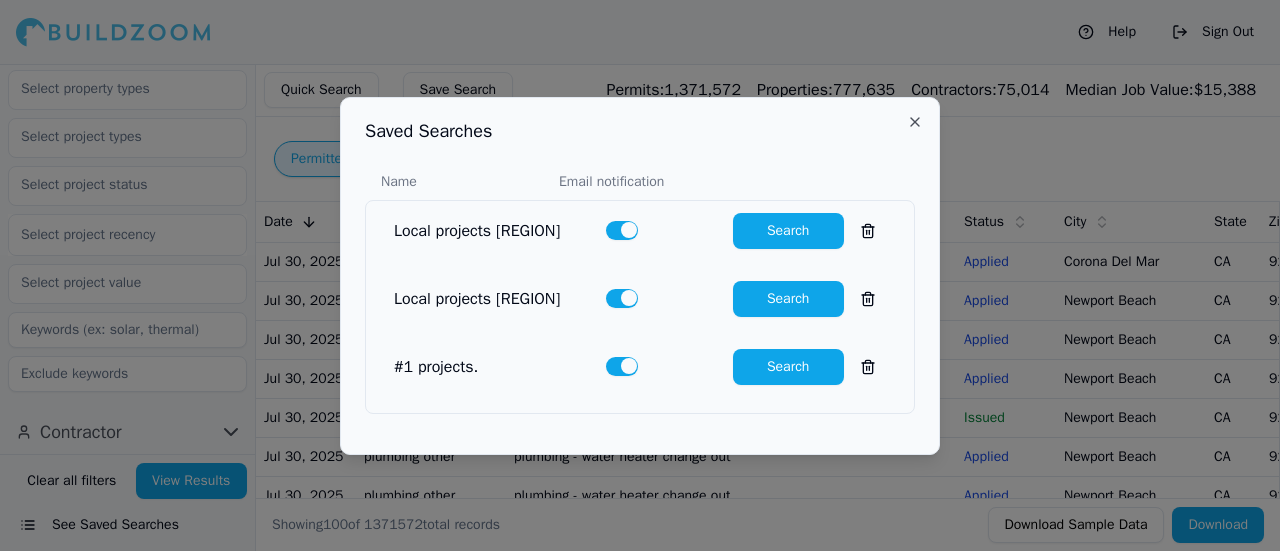 click on "Search" at bounding box center (788, 231) 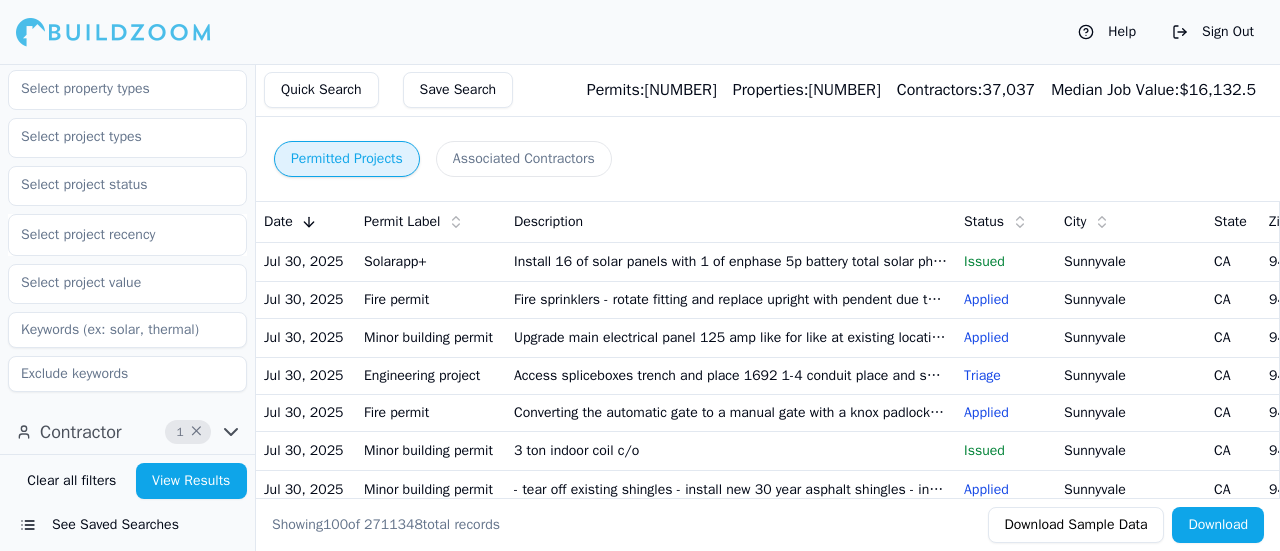 click on "Fire sprinklers - rotate fitting and replace upright with pendent due to light obstruction" at bounding box center [731, 299] 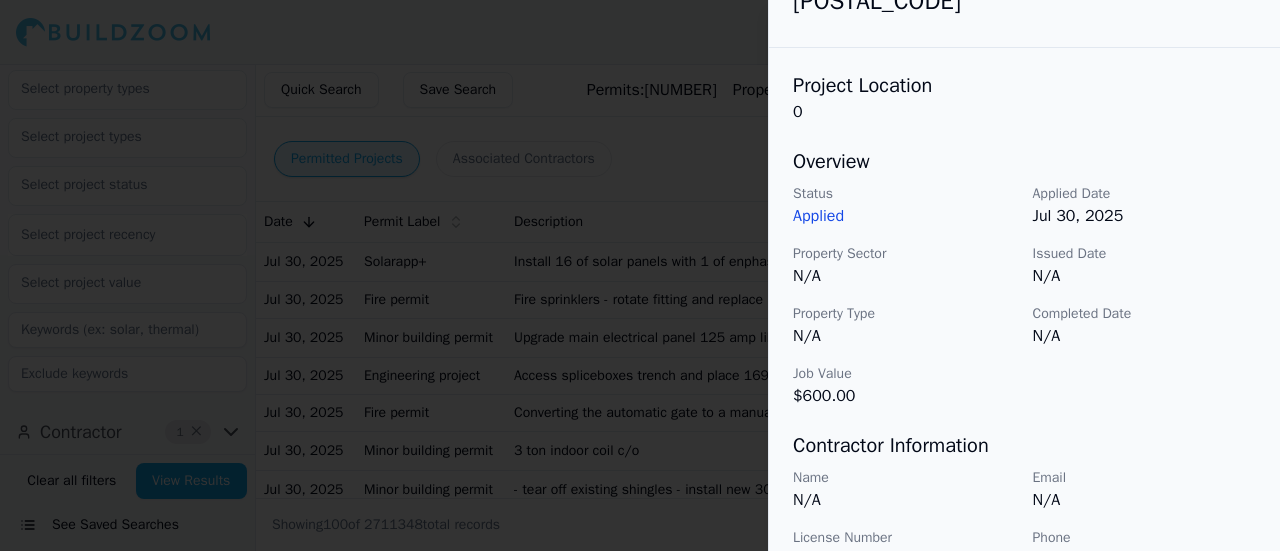 scroll, scrollTop: 0, scrollLeft: 0, axis: both 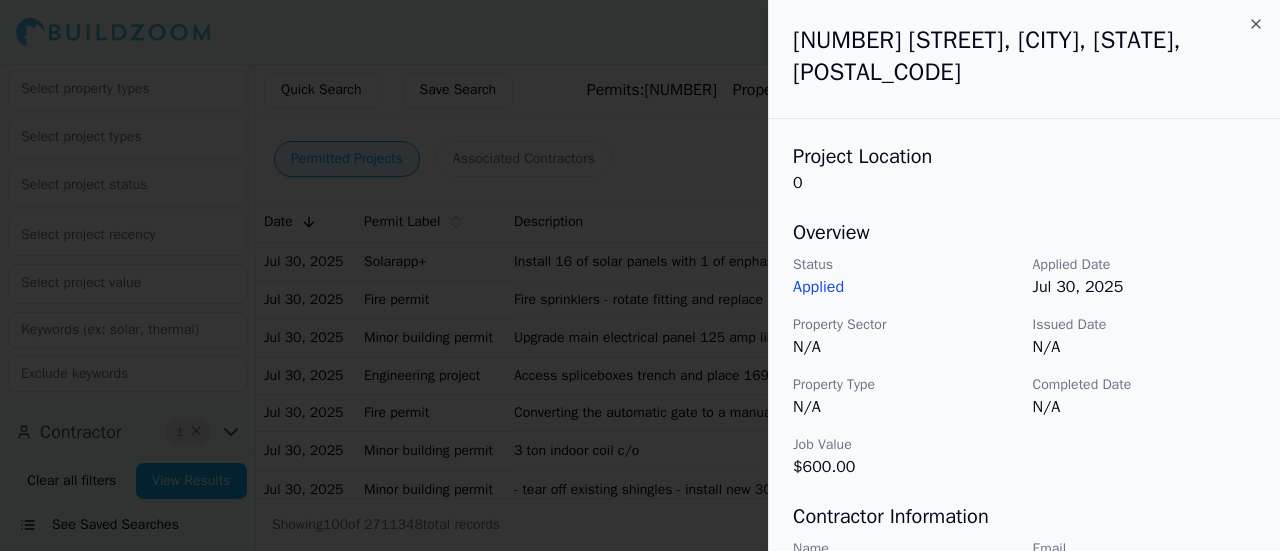 click at bounding box center (640, 275) 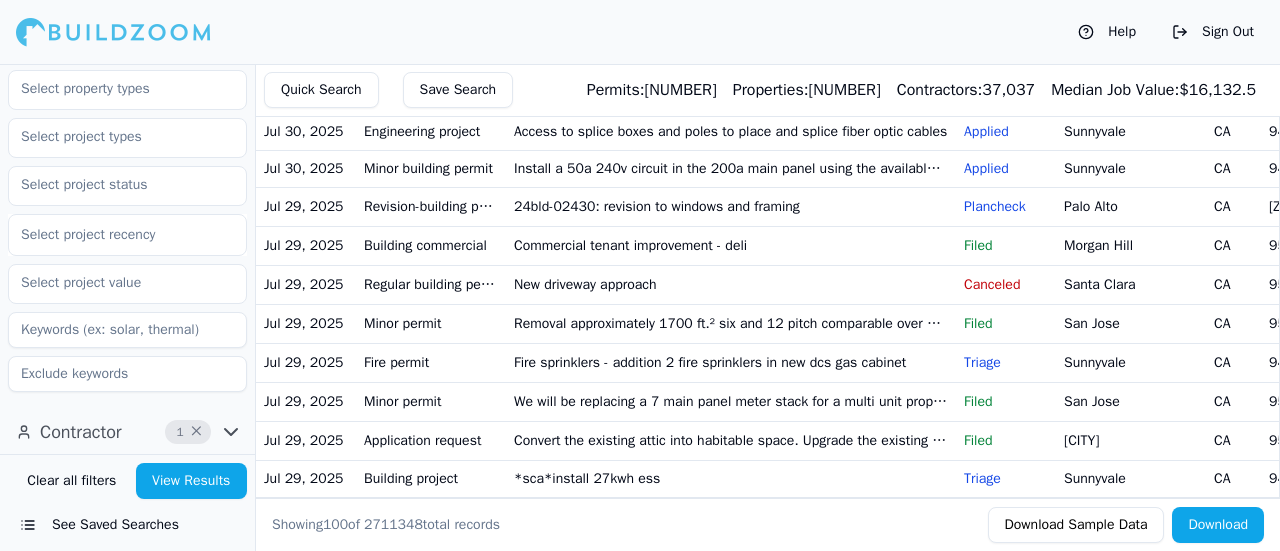 scroll, scrollTop: 562, scrollLeft: 0, axis: vertical 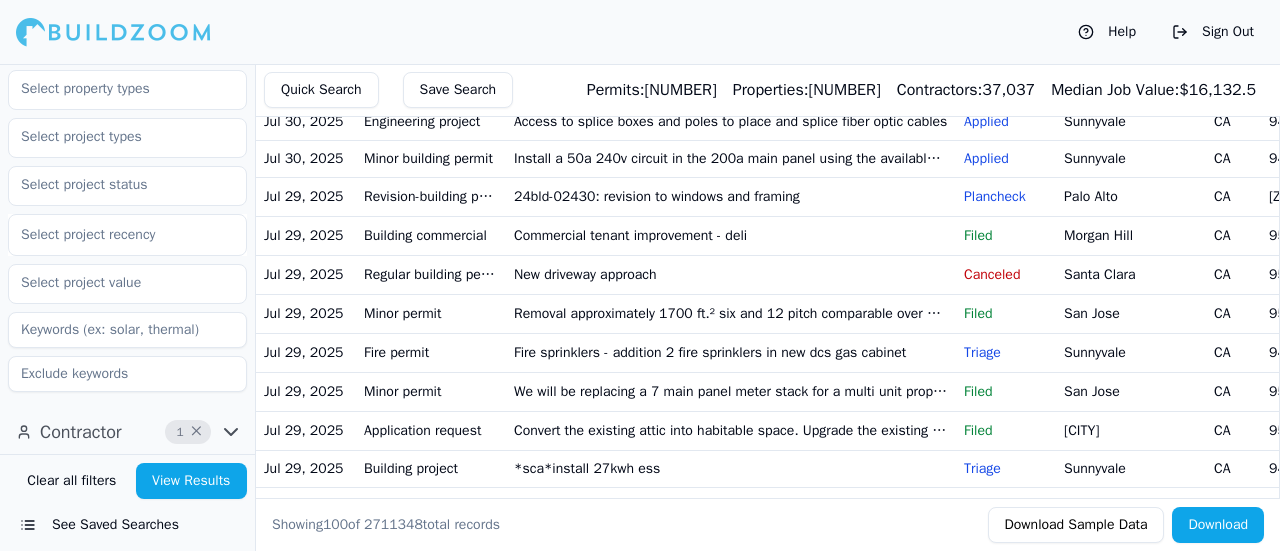 click on "Commercial tenant improvement - deli" at bounding box center (731, 235) 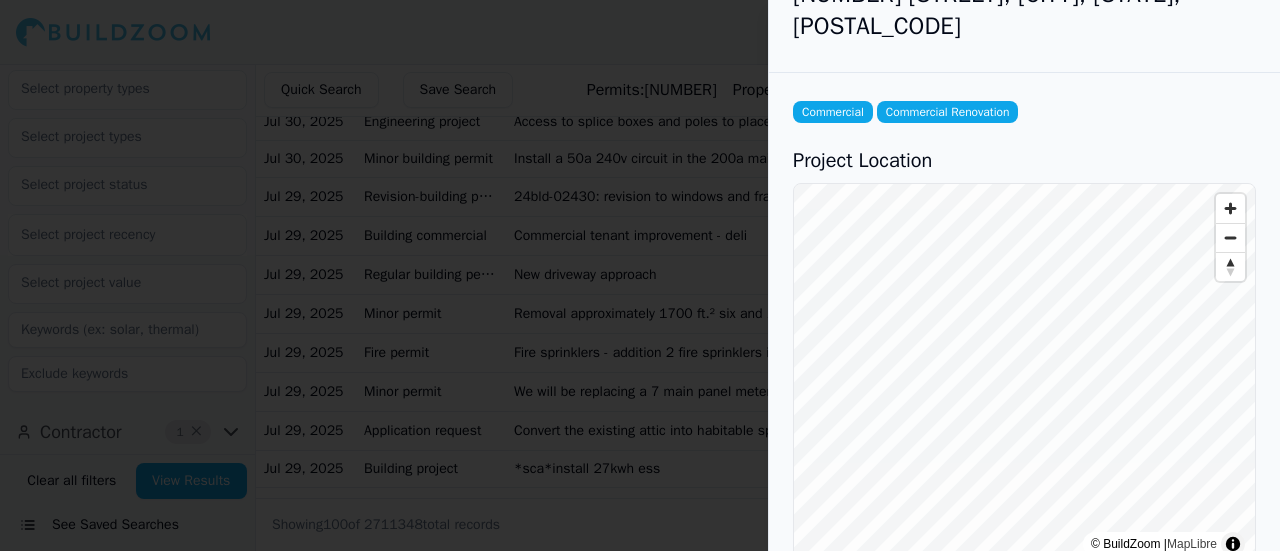scroll, scrollTop: 0, scrollLeft: 0, axis: both 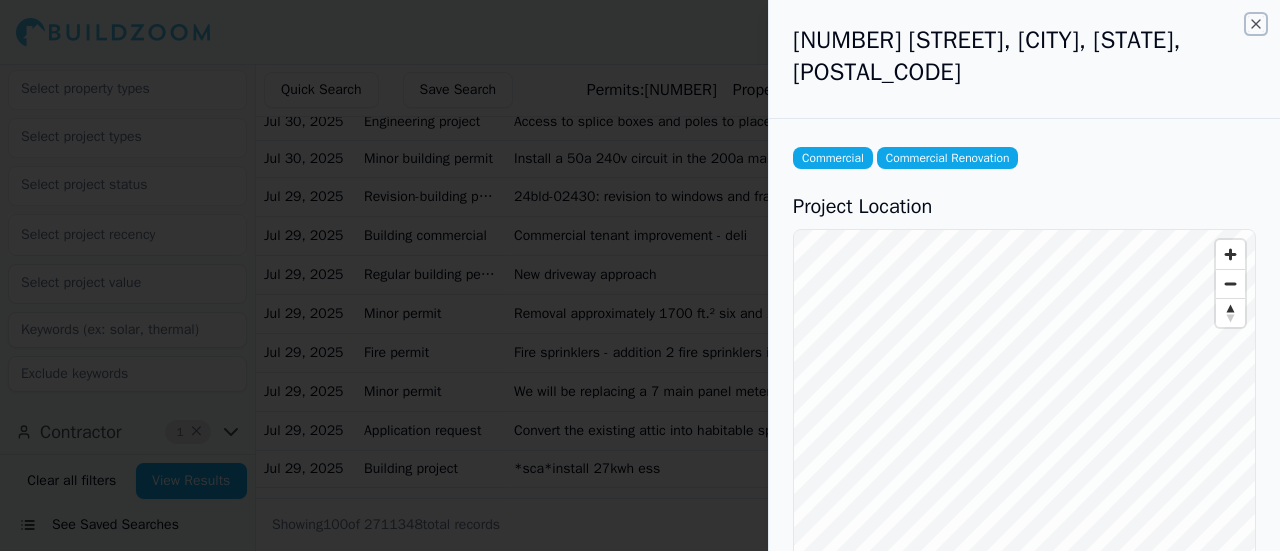 click 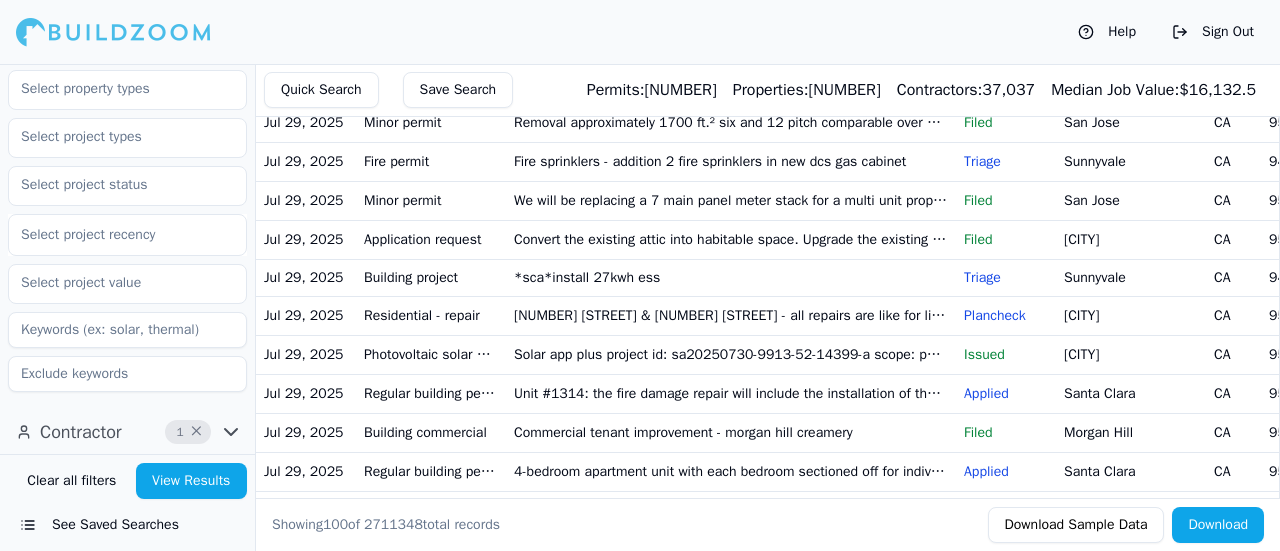 scroll, scrollTop: 755, scrollLeft: 0, axis: vertical 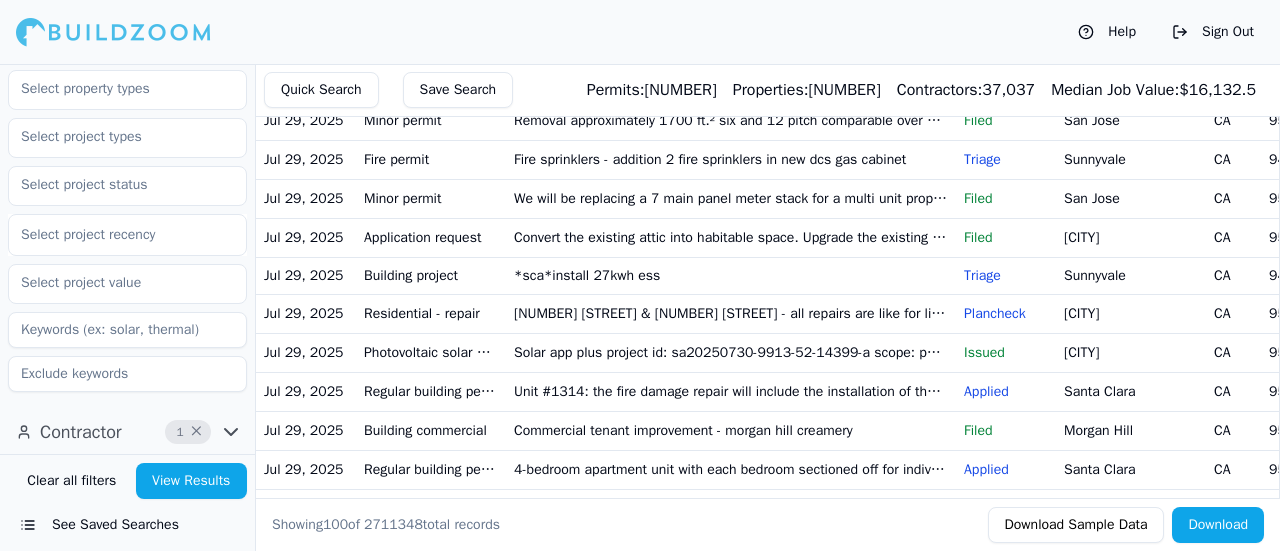 click on "Fire sprinklers - addition 2 fire sprinklers in new dcs gas cabinet" at bounding box center [731, 159] 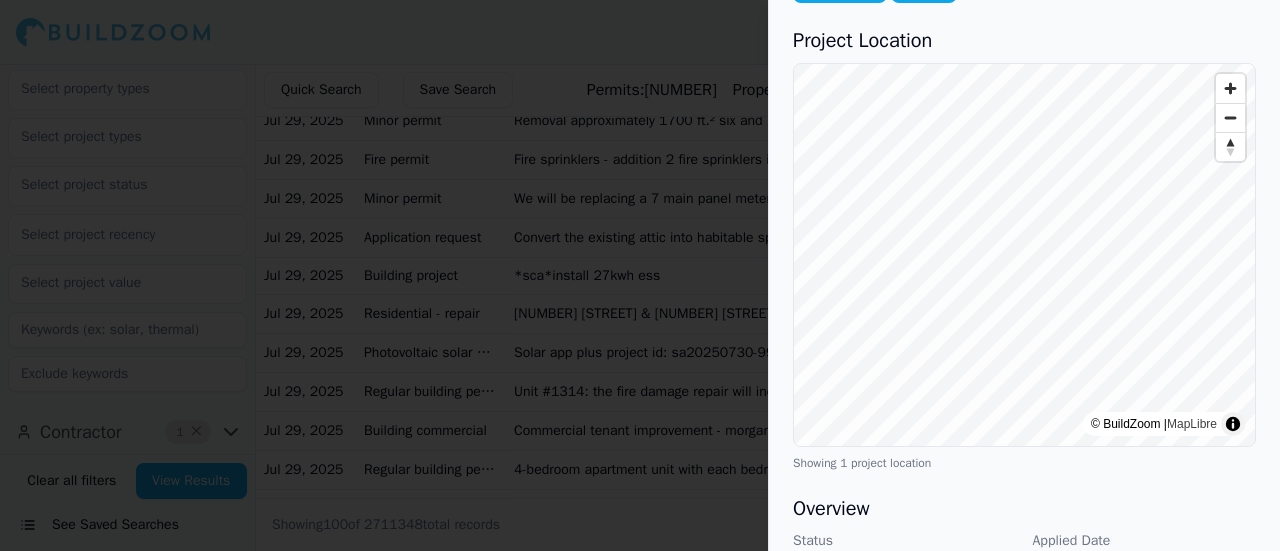 scroll, scrollTop: 372, scrollLeft: 0, axis: vertical 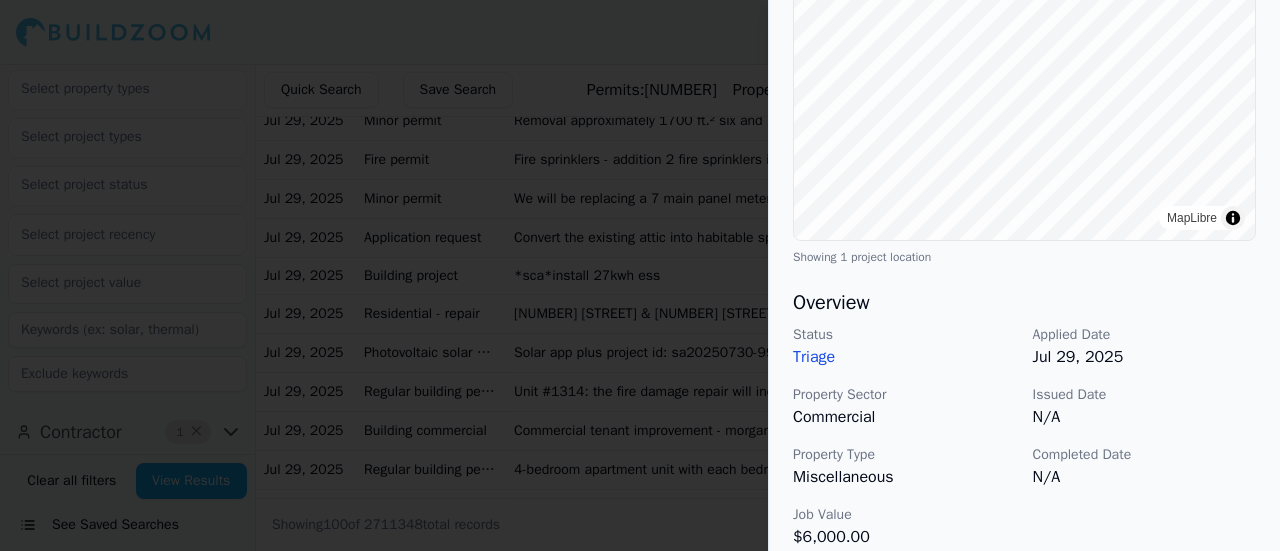click at bounding box center [640, 275] 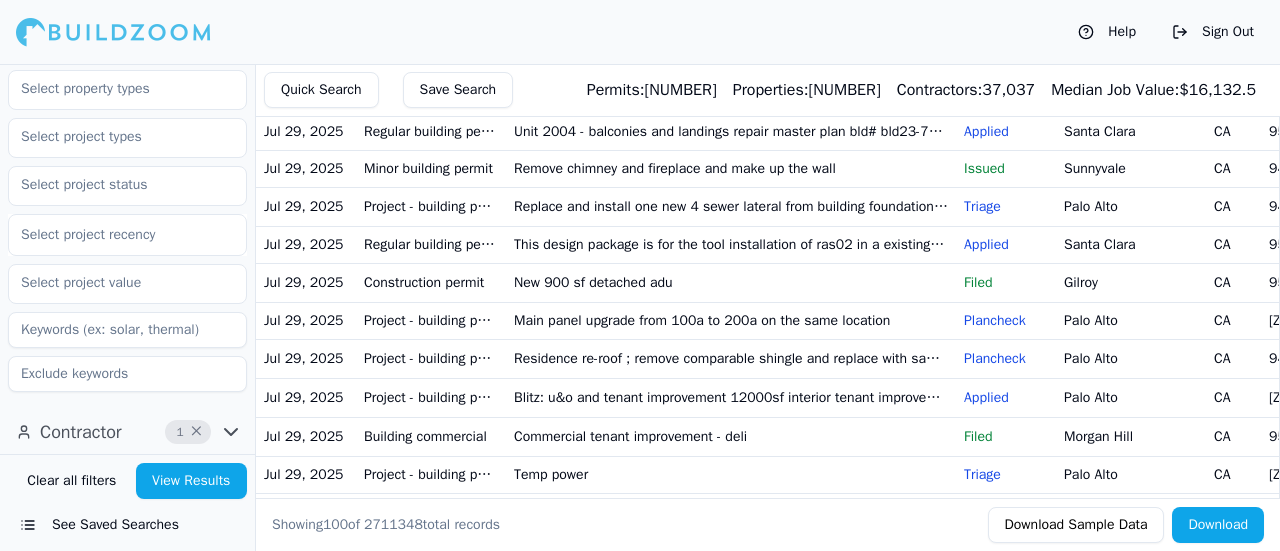 scroll, scrollTop: 1171, scrollLeft: 0, axis: vertical 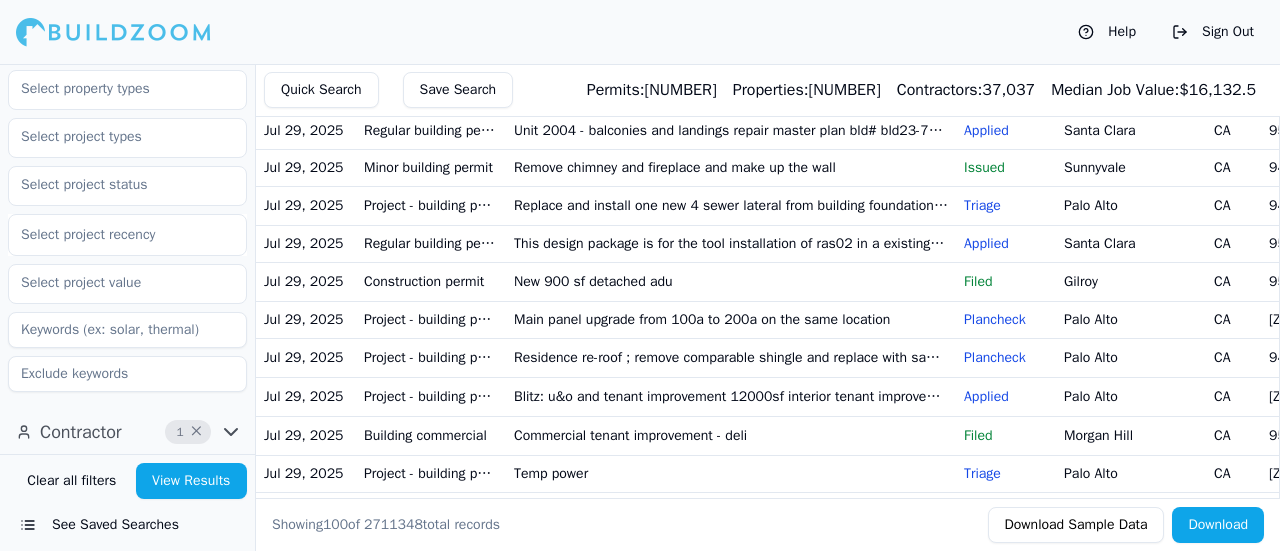 click on "4-bedroom apartment unit with each bedroom sectioned off for individual occupancy. Small fire broke out in bedroom 101 causing damage to drywall and flooring. Inspected electrical and framing confirmed no damage replaced insulation & drywall flooring and fixtures prime and paint walls. Replaced bedroom door and closet doors. Wiped down walls and applied 1 coat paint in common areas and unit 102. Install new smoke detector in unit 101 102 103 & 104" at bounding box center [731, 53] 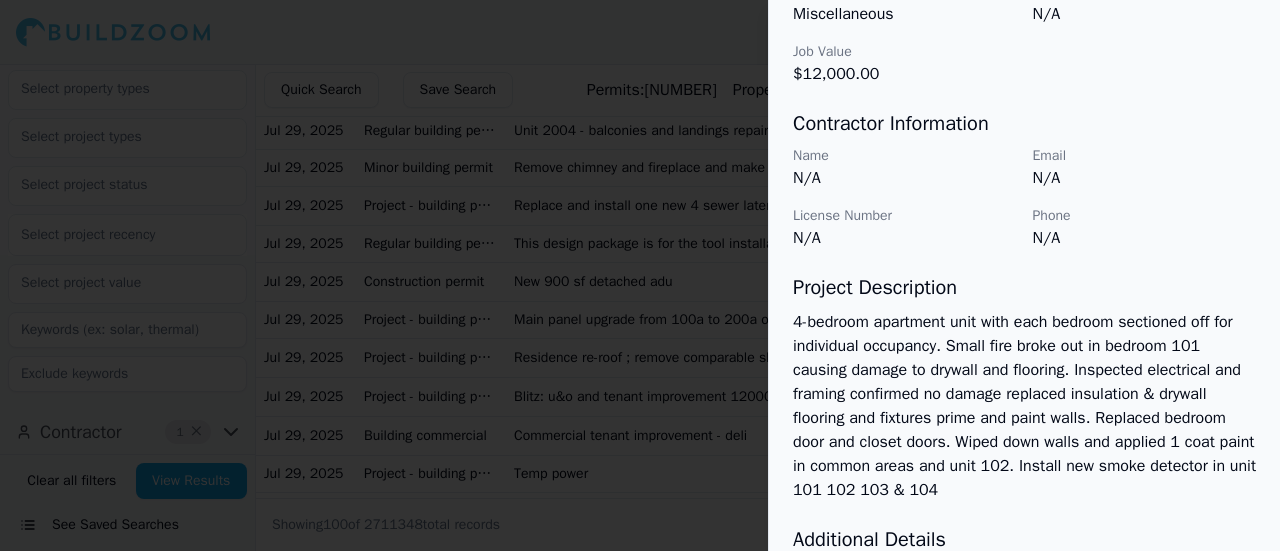 scroll, scrollTop: 867, scrollLeft: 0, axis: vertical 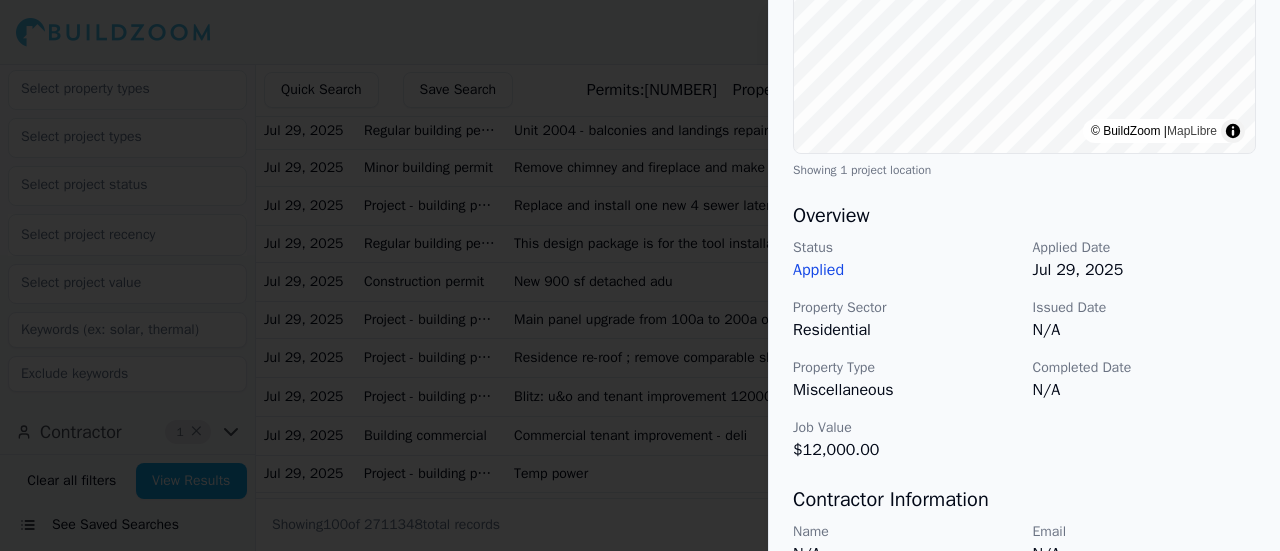 drag, startPoint x: 986, startPoint y: 396, endPoint x: 1034, endPoint y: 355, distance: 63.126858 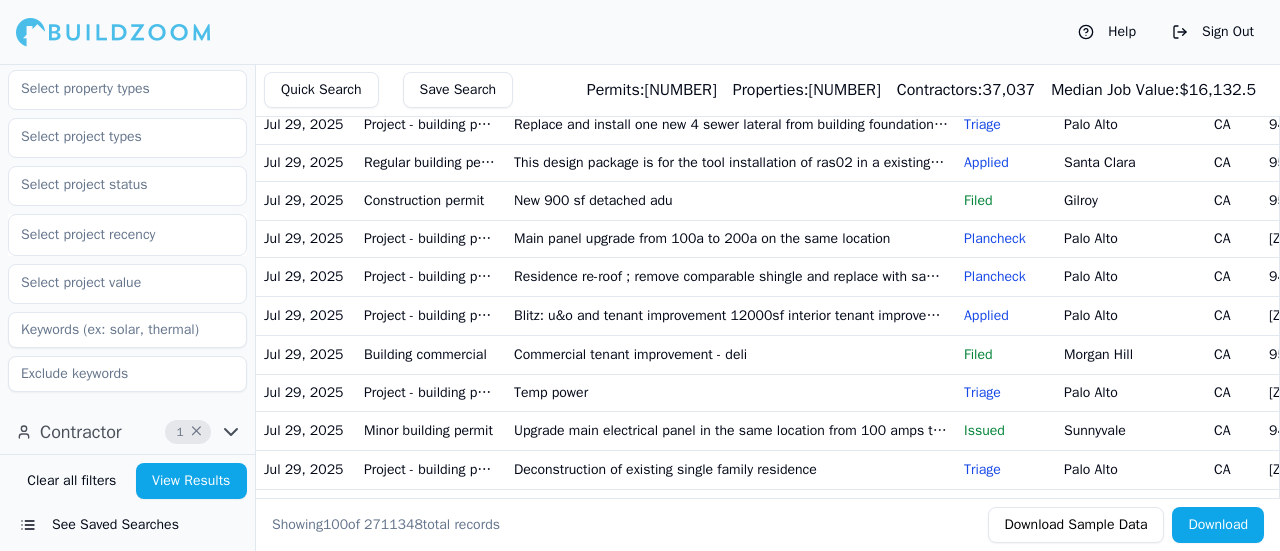 scroll, scrollTop: 1388, scrollLeft: 0, axis: vertical 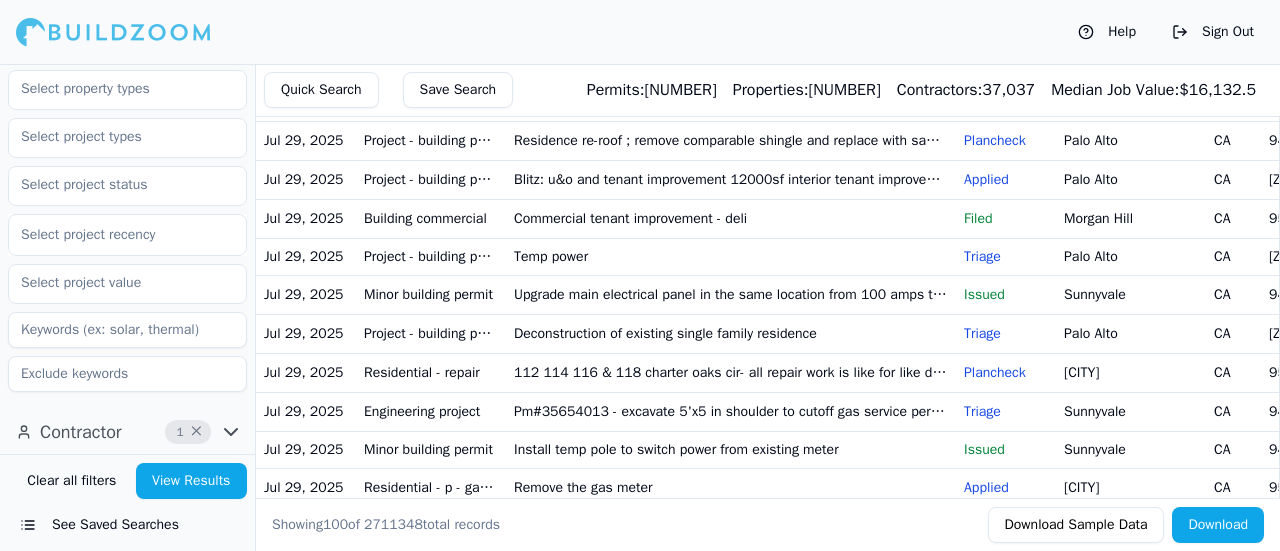click on "New 900 sf detached adu" at bounding box center [731, 64] 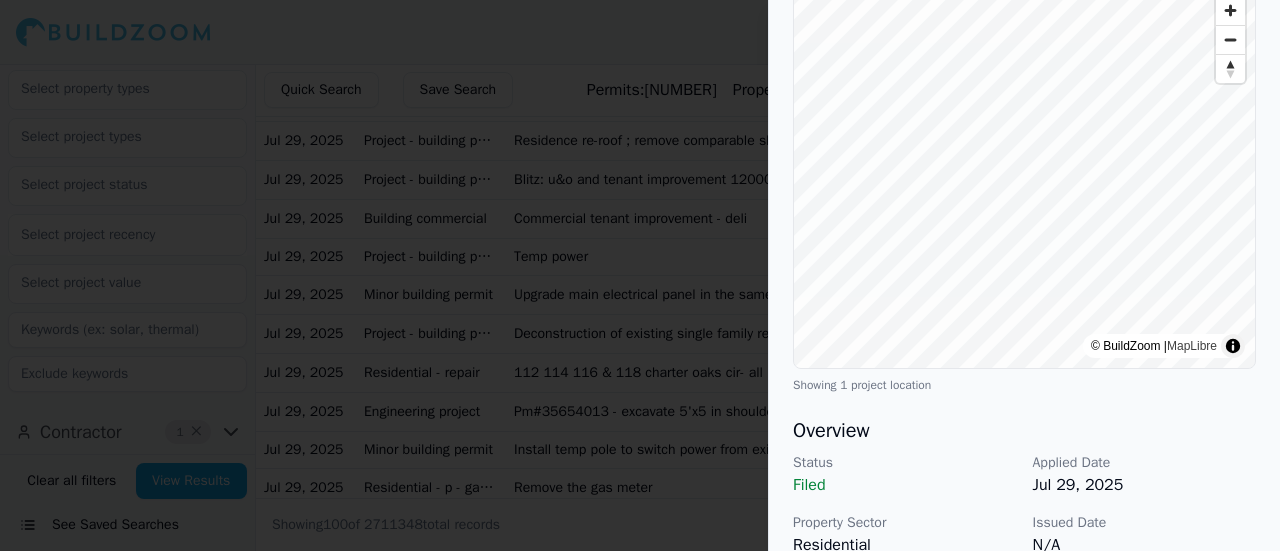scroll, scrollTop: 0, scrollLeft: 0, axis: both 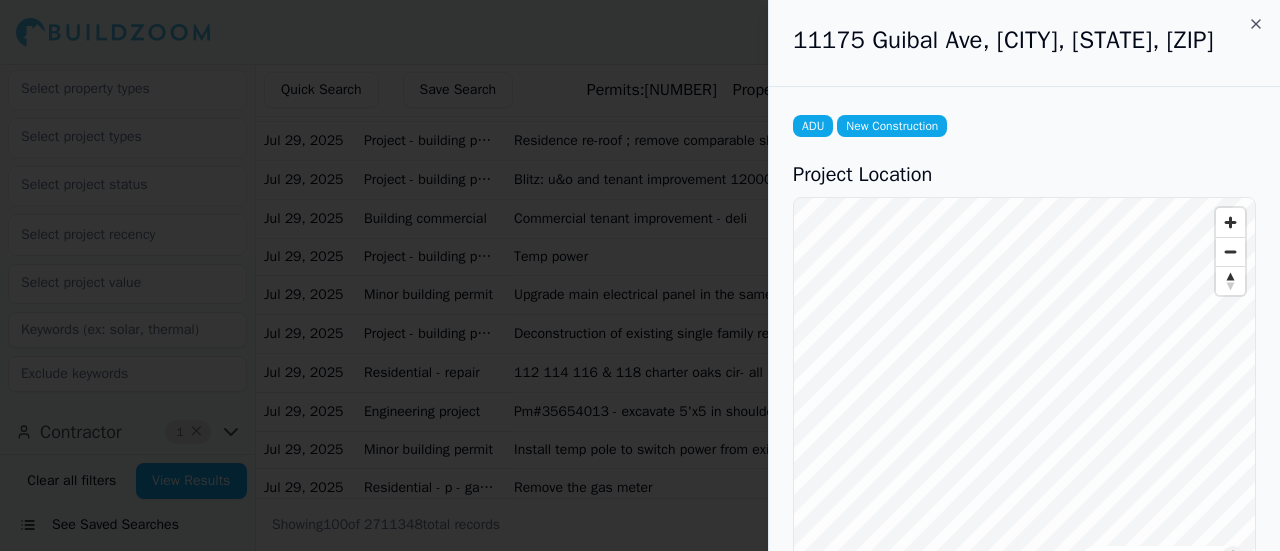click at bounding box center [640, 275] 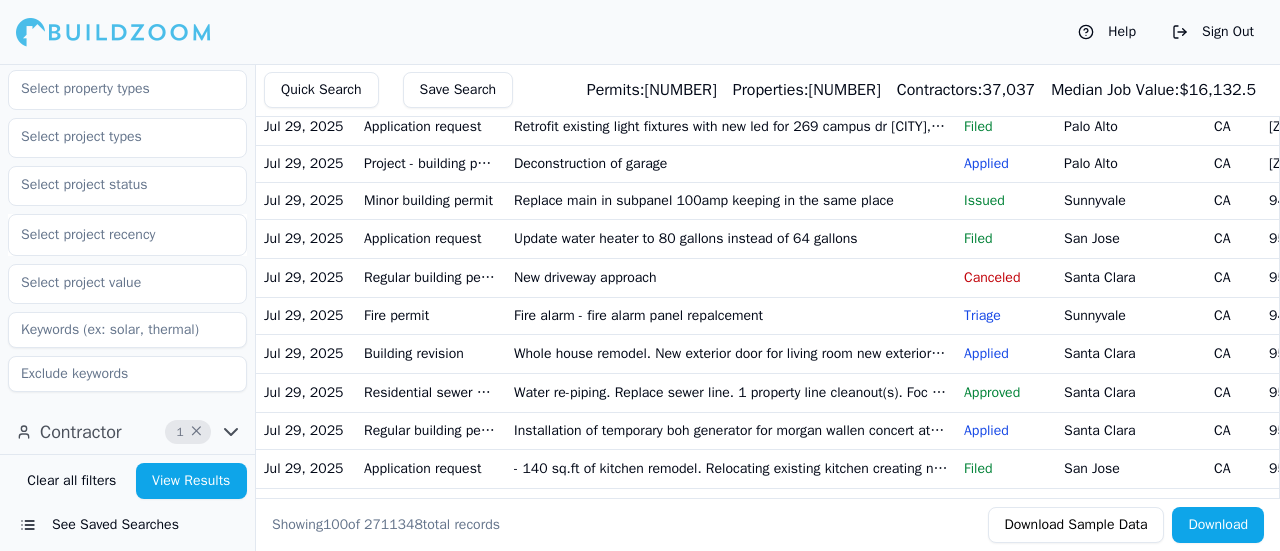 scroll, scrollTop: 2525, scrollLeft: 0, axis: vertical 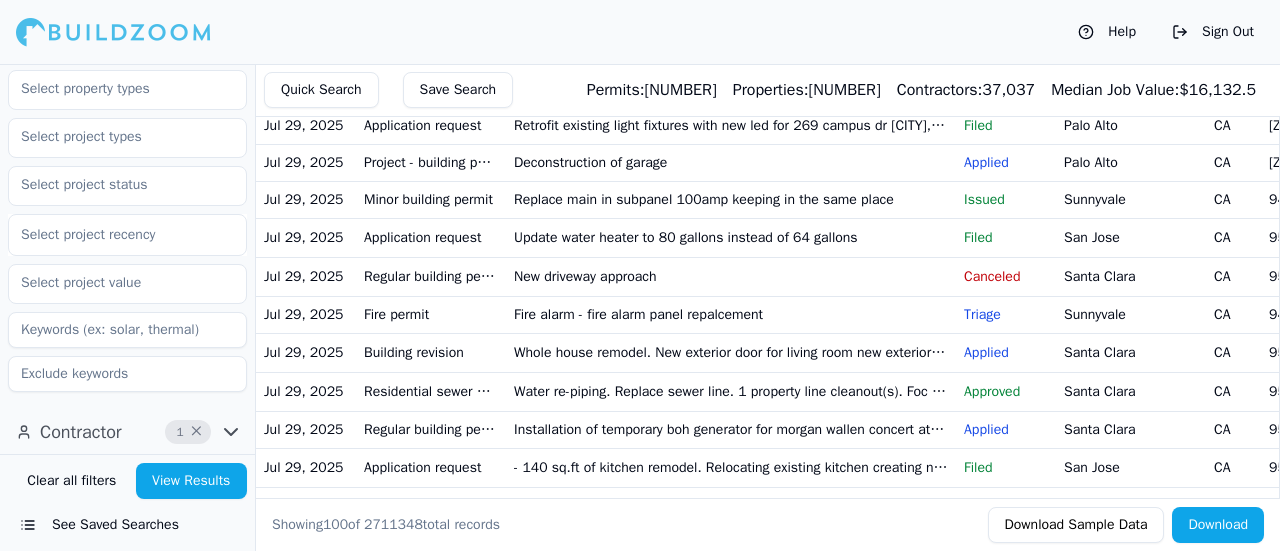 click on "Residential - single family: instant permit for photovoltaic panels only with a 7.49 kw-AC photovoltaic rating" at bounding box center [731, -184] 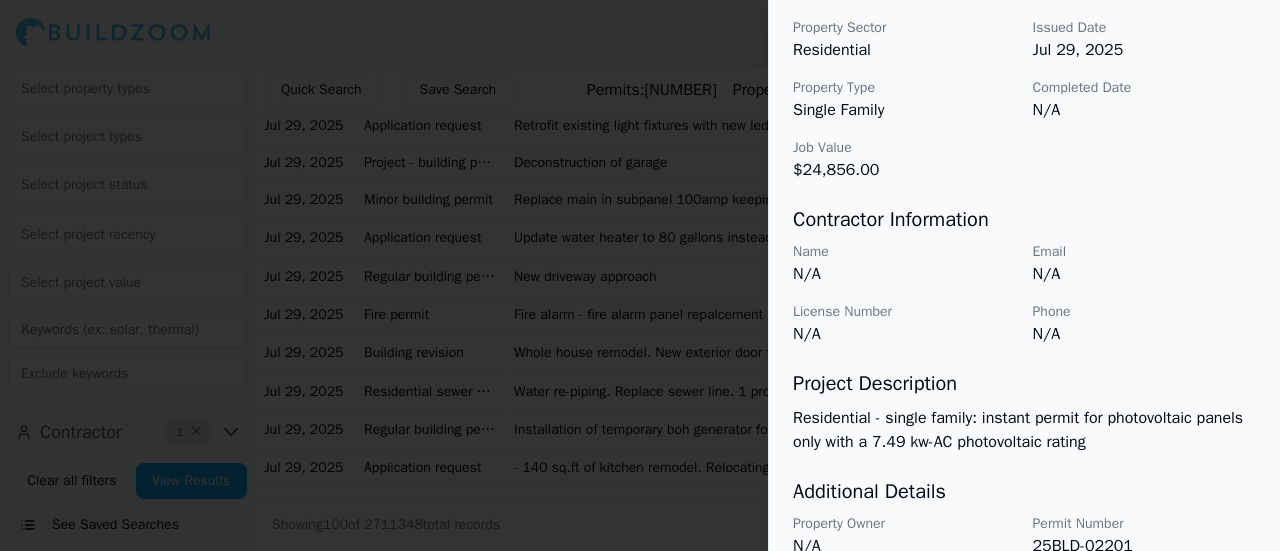 scroll, scrollTop: 796, scrollLeft: 0, axis: vertical 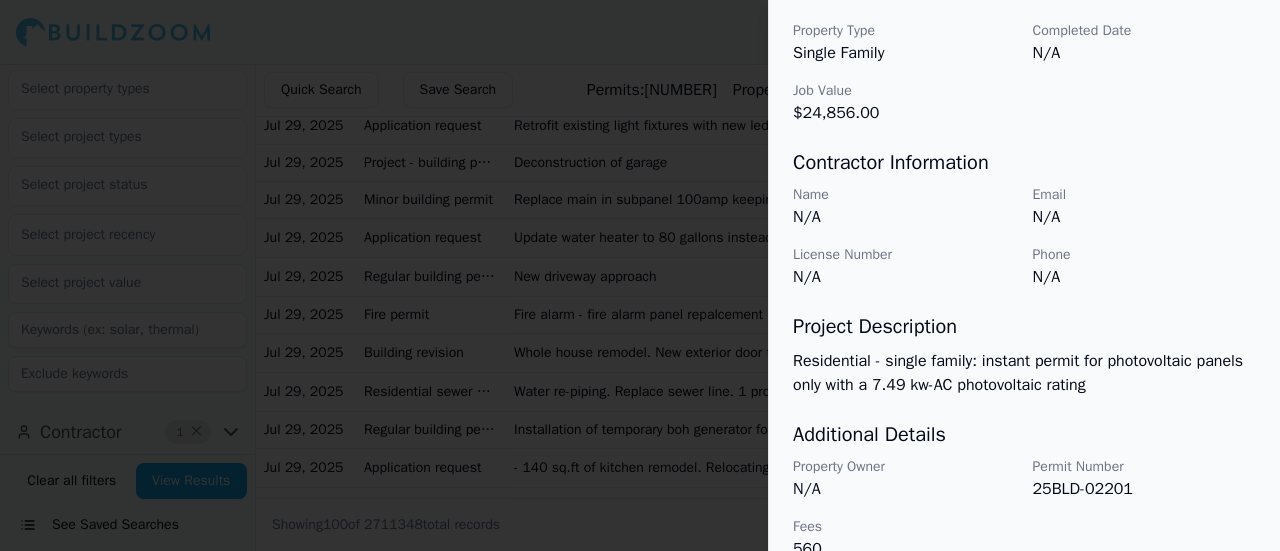 click at bounding box center (640, 275) 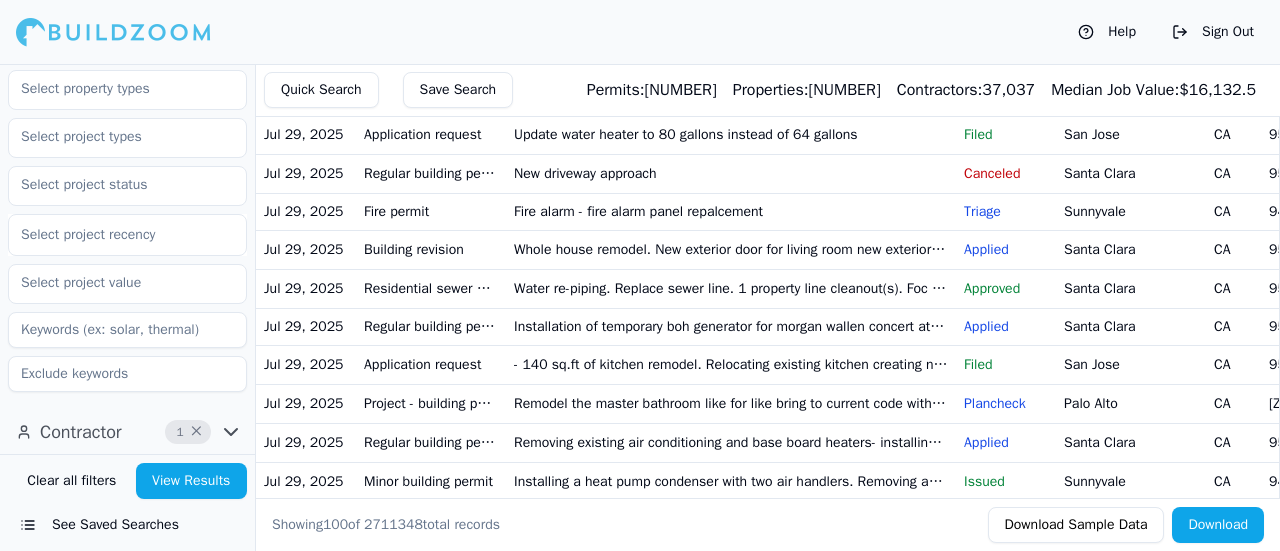scroll, scrollTop: 2637, scrollLeft: 0, axis: vertical 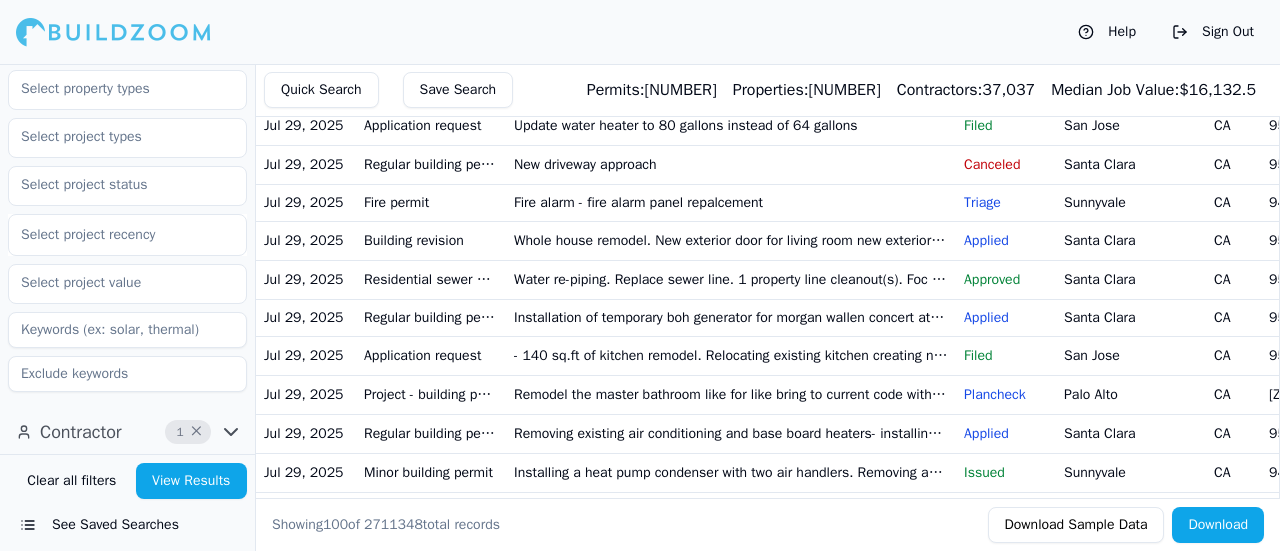 click on "· convert the existing detached garage to an accessory dwelling unit. · provide new lights outlets and switches. · provide new HVAC" at bounding box center (731, -257) 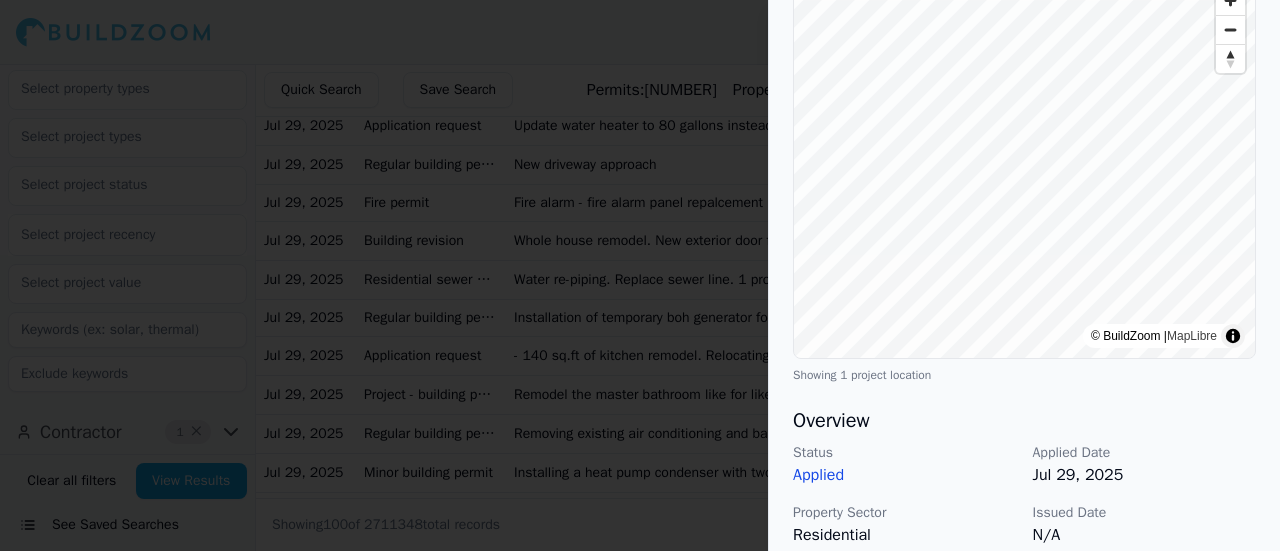 scroll, scrollTop: 0, scrollLeft: 0, axis: both 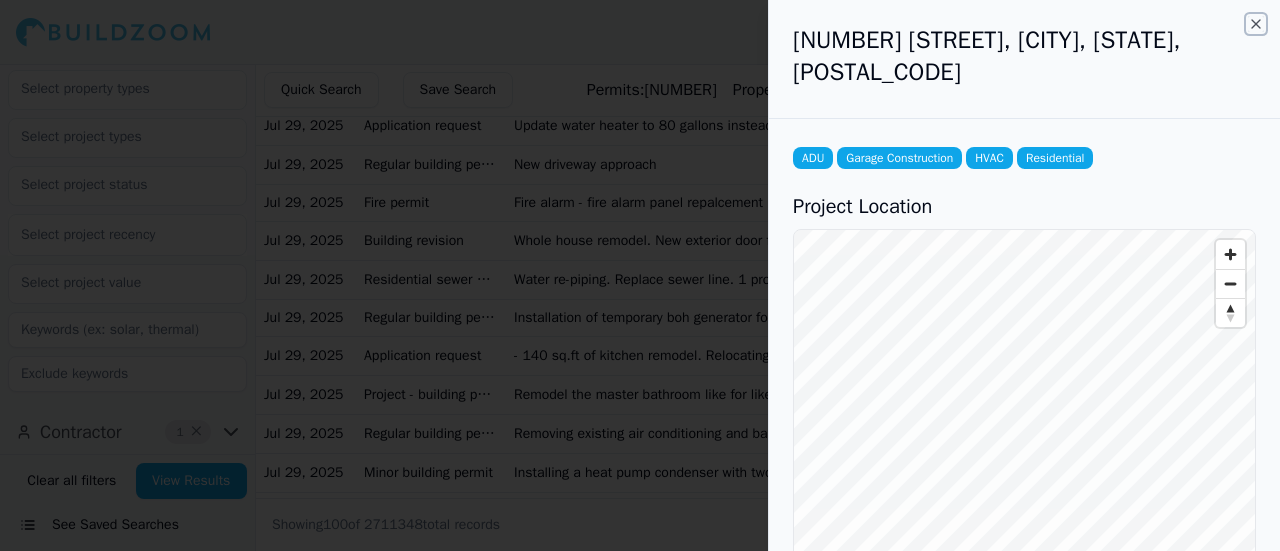 click 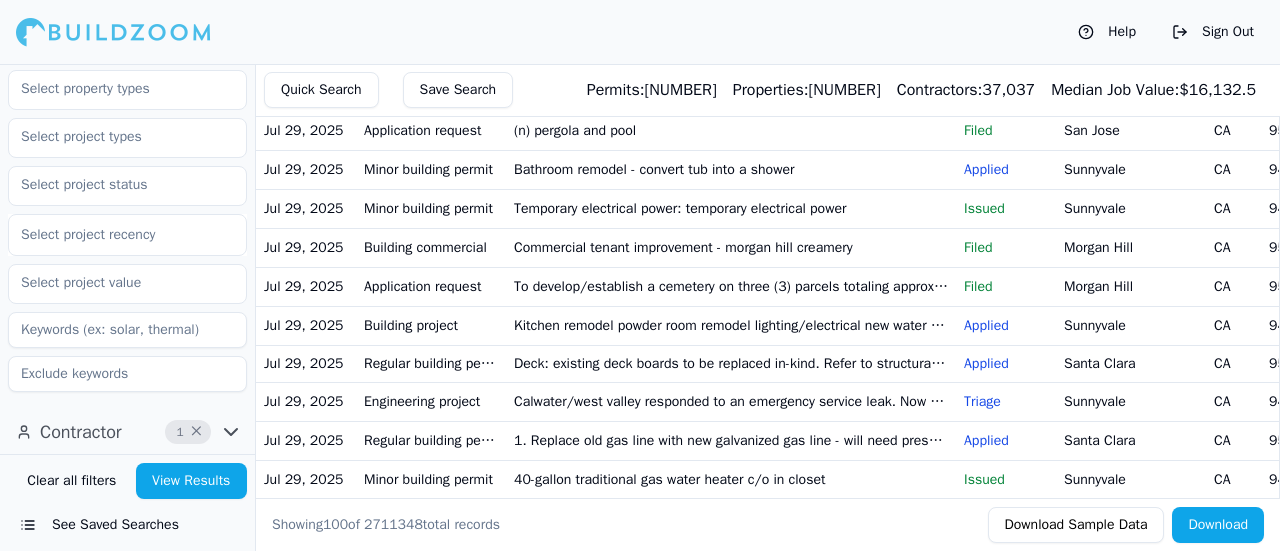 scroll, scrollTop: 3328, scrollLeft: 0, axis: vertical 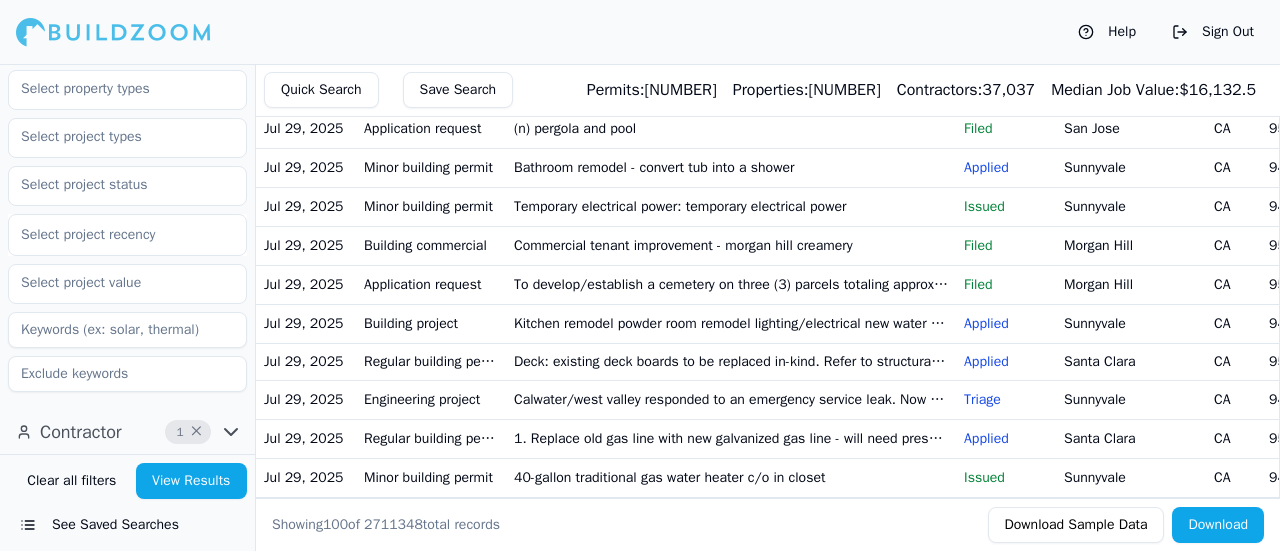 click on "Whole house remodel. New exterior door for living room new exterior door to master bedroom 1st floor remove fireplace replace all windows upgrade windows in bedrooms to egress windows new tankless water heater addition HVAC compressor and system re-pipe whole house upgrade 100 amp service to 200 amps due to ev charger rev1: addition beam reroof and update fireplace footing rev2: (in review) addition new cricket to cover new beam" at bounding box center [731, -451] 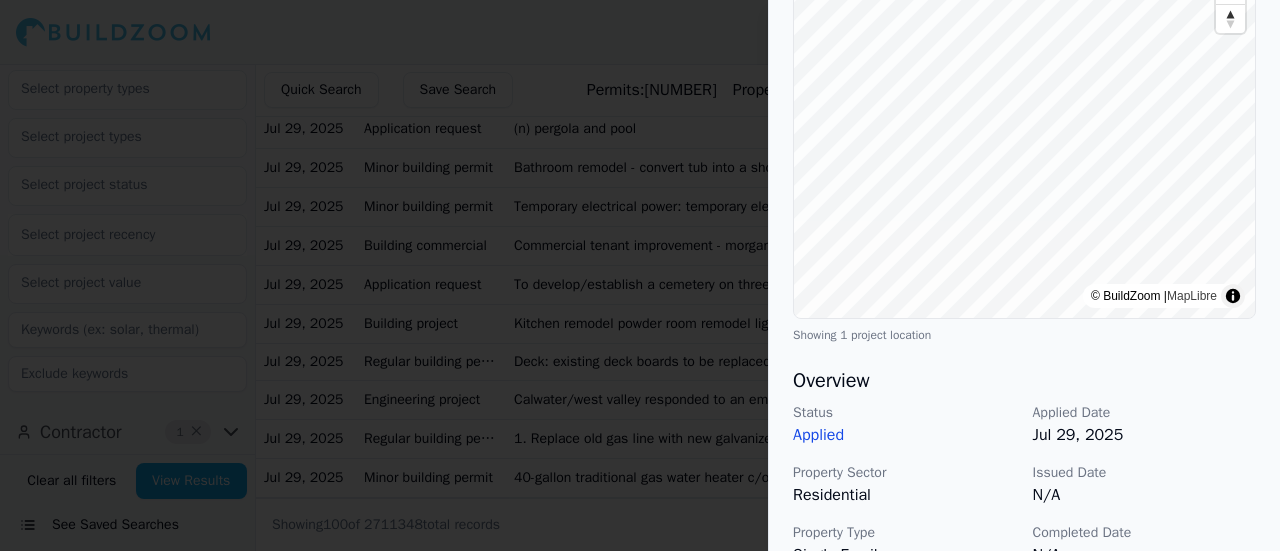 scroll, scrollTop: 0, scrollLeft: 0, axis: both 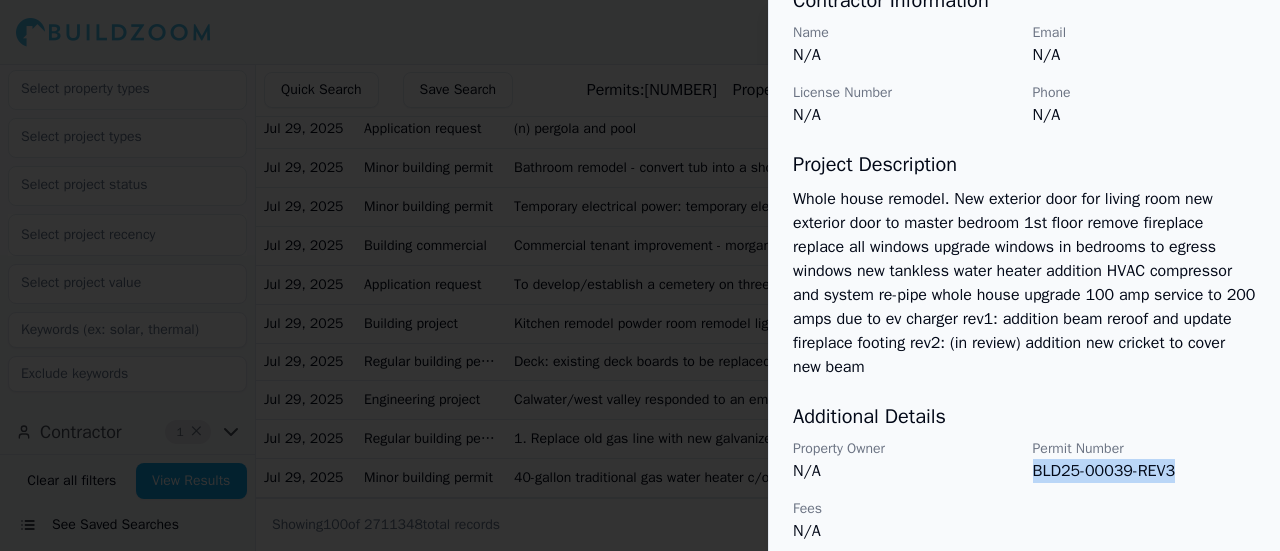 drag, startPoint x: 1168, startPoint y: 497, endPoint x: 1036, endPoint y: 499, distance: 132.01515 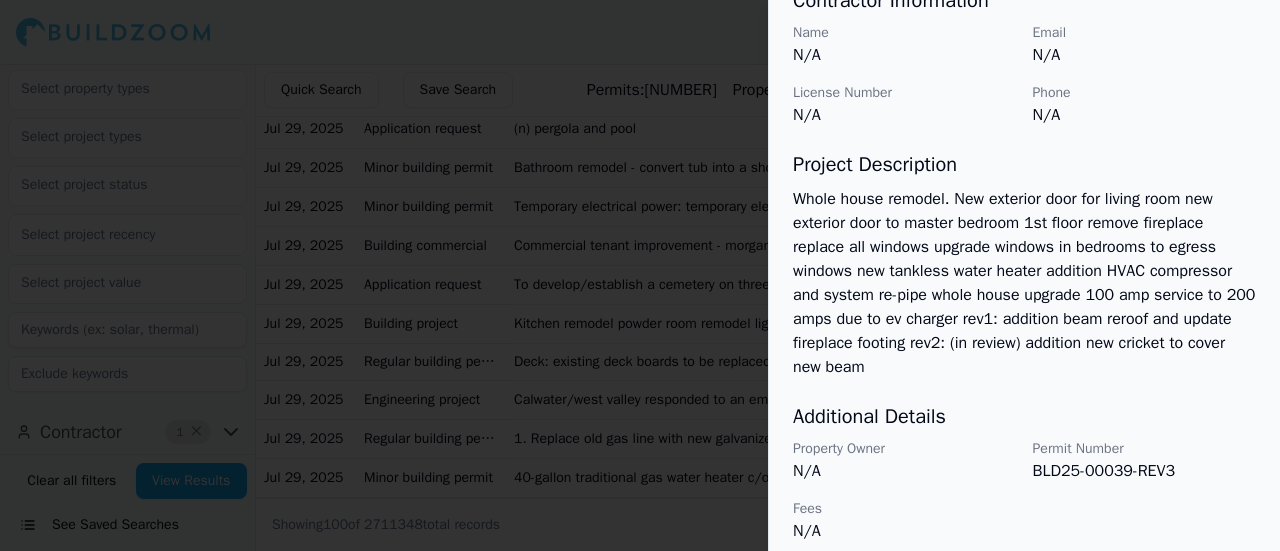 click on "Whole house remodel. New exterior door for living room new exterior door to master bedroom 1st floor remove fireplace replace all windows upgrade windows in bedrooms to egress windows new tankless water heater addition HVAC compressor and system re-pipe whole house upgrade 100 amp service to 200 amps due to ev charger rev1: addition beam reroof and update fireplace footing rev2: (in review) addition new cricket to cover new beam" at bounding box center [1024, 283] 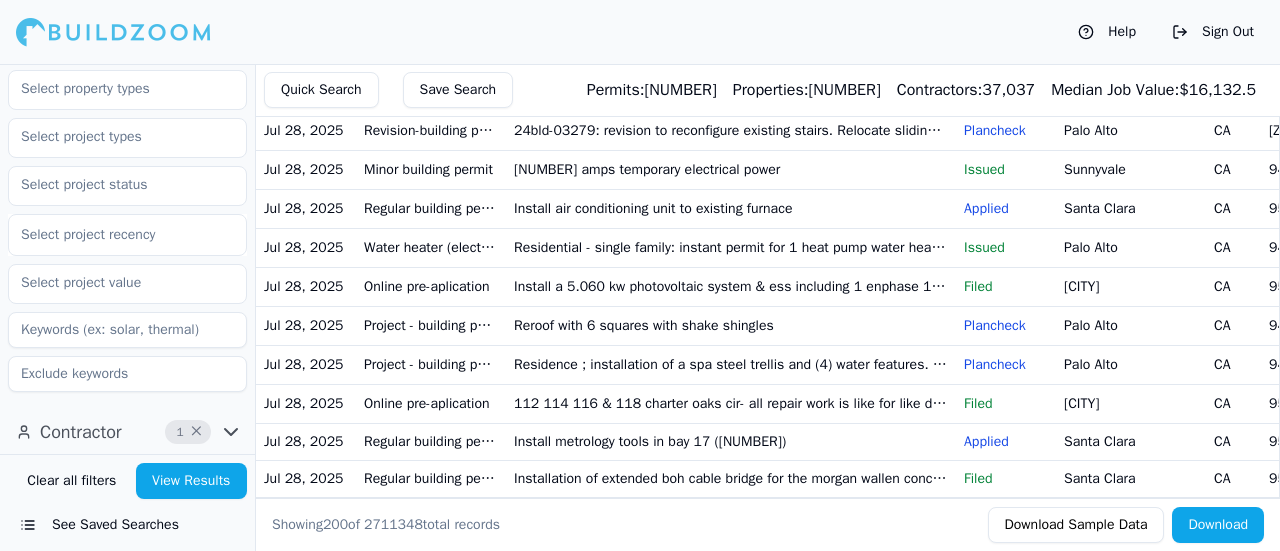 scroll, scrollTop: 4845, scrollLeft: 0, axis: vertical 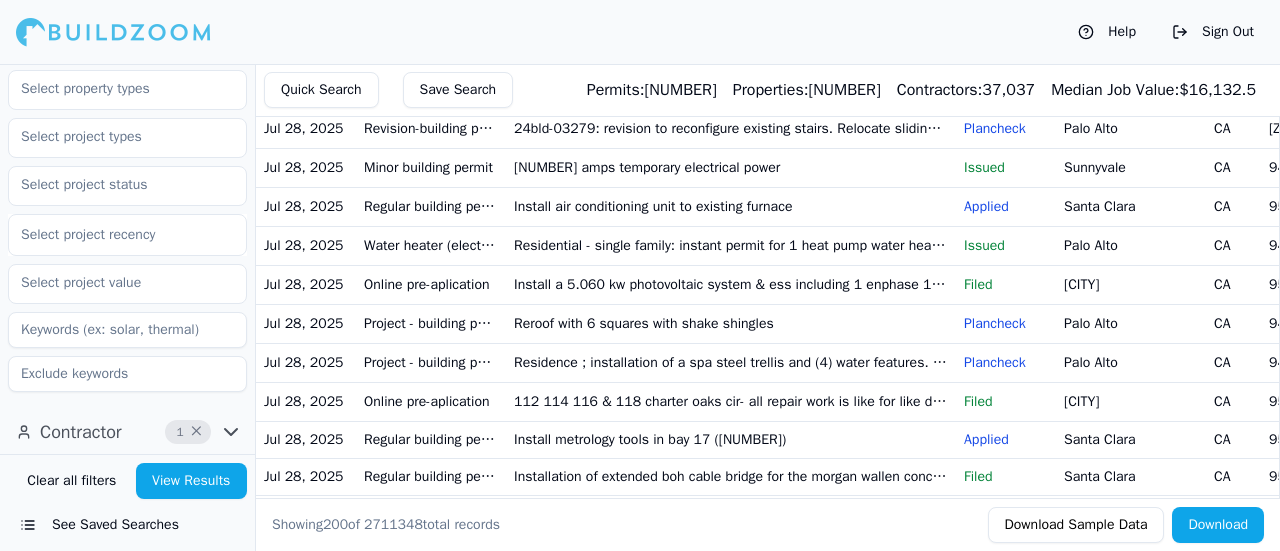 click on "Building one story single family residence" at bounding box center (731, -884) 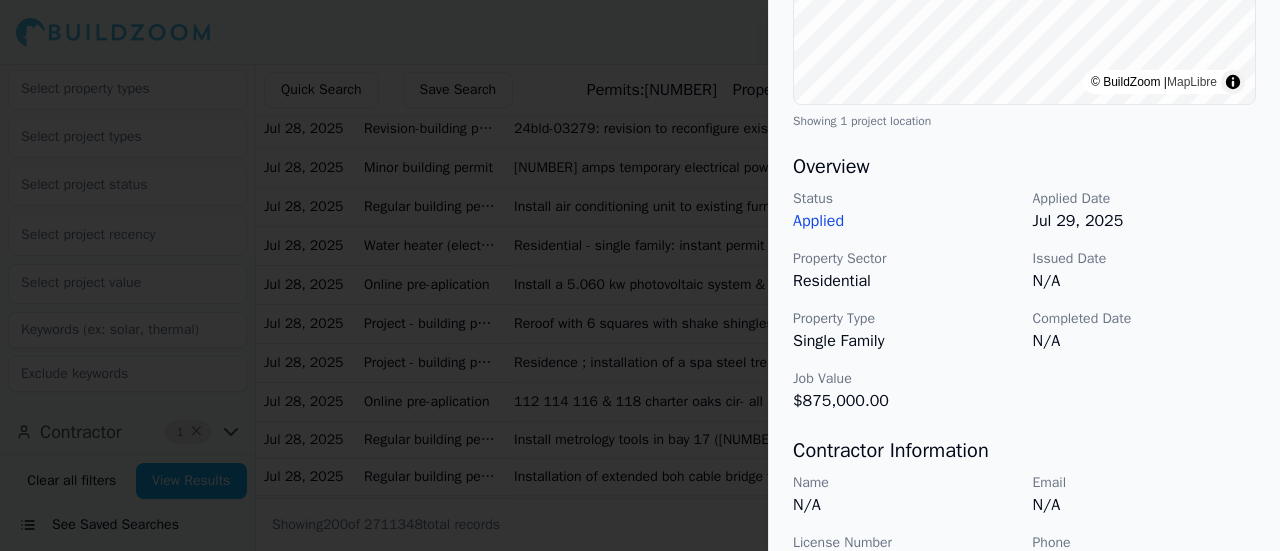 scroll, scrollTop: 509, scrollLeft: 0, axis: vertical 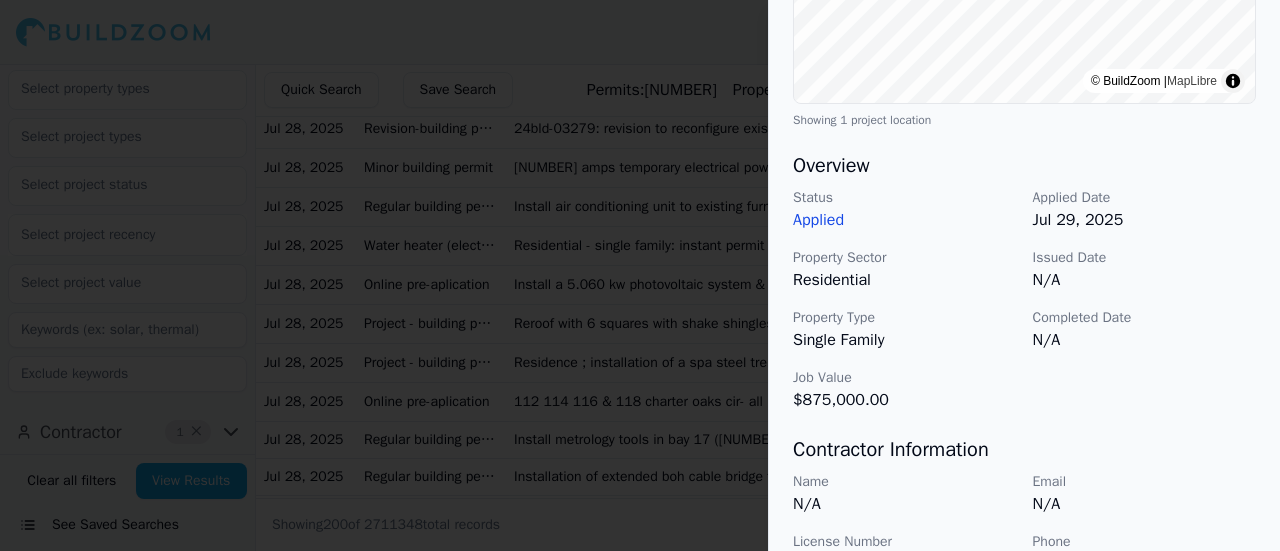 drag, startPoint x: 1264, startPoint y: 289, endPoint x: 932, endPoint y: 474, distance: 380.06445 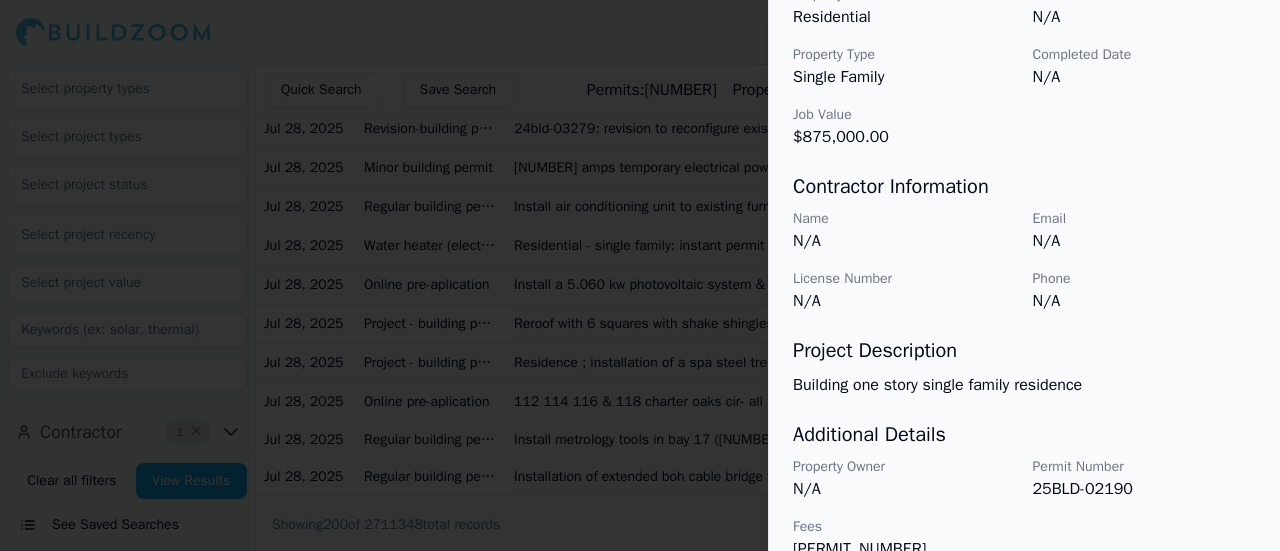click at bounding box center [640, 275] 